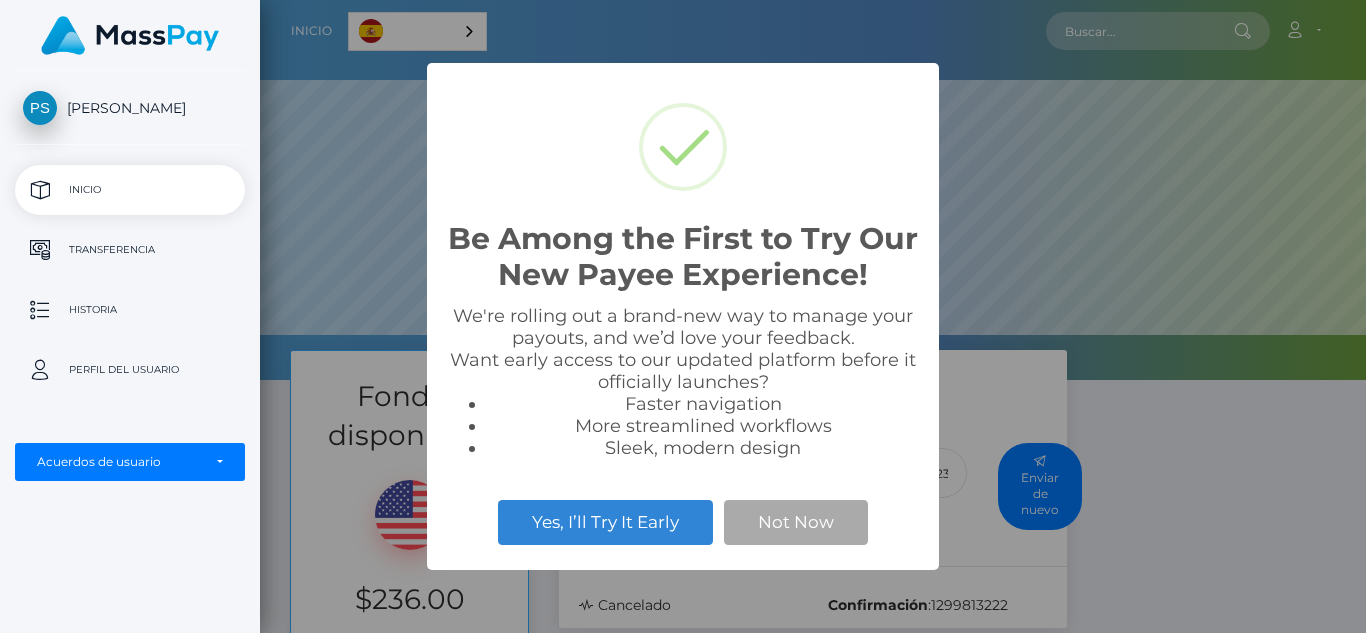 scroll, scrollTop: 0, scrollLeft: 0, axis: both 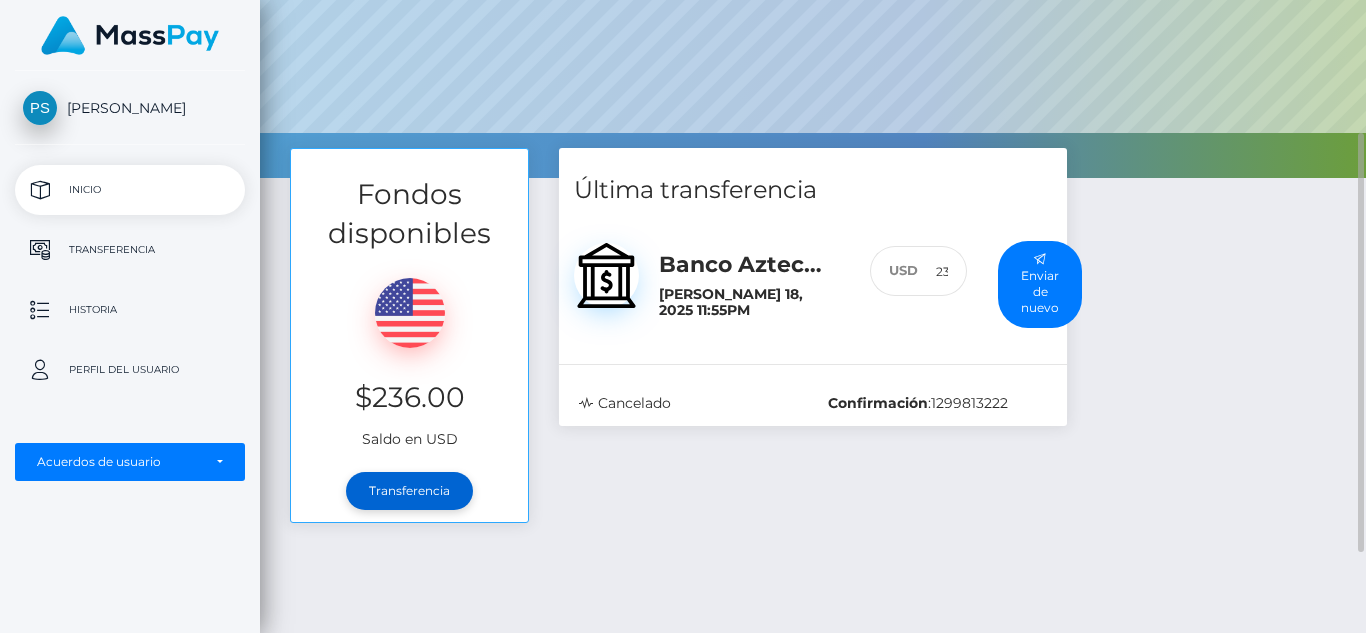 click on "Transferencia" at bounding box center [409, 491] 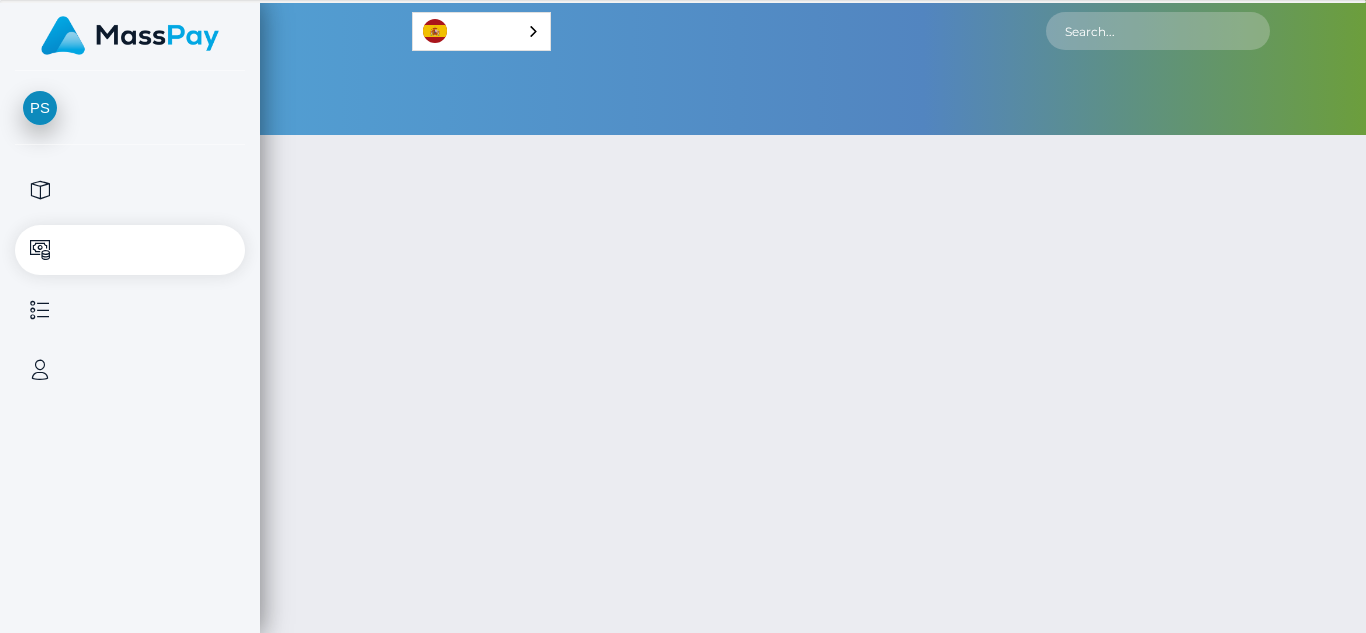 scroll, scrollTop: 0, scrollLeft: 0, axis: both 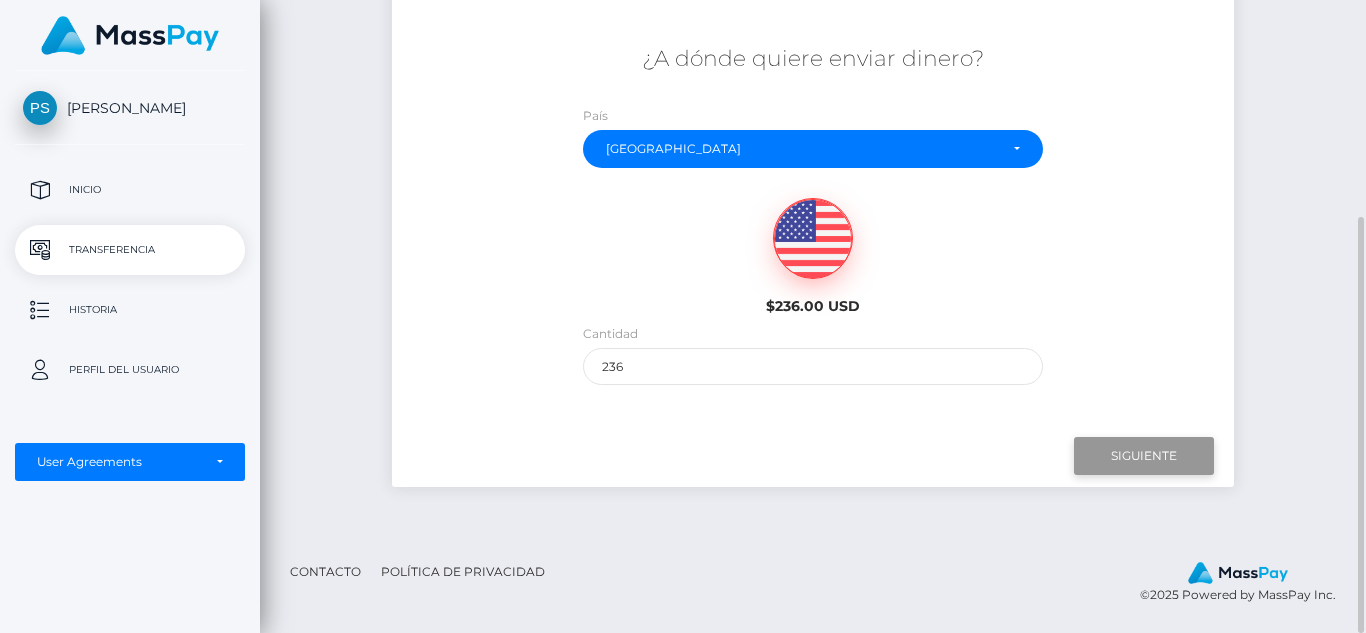 click on "Next" at bounding box center (1144, 456) 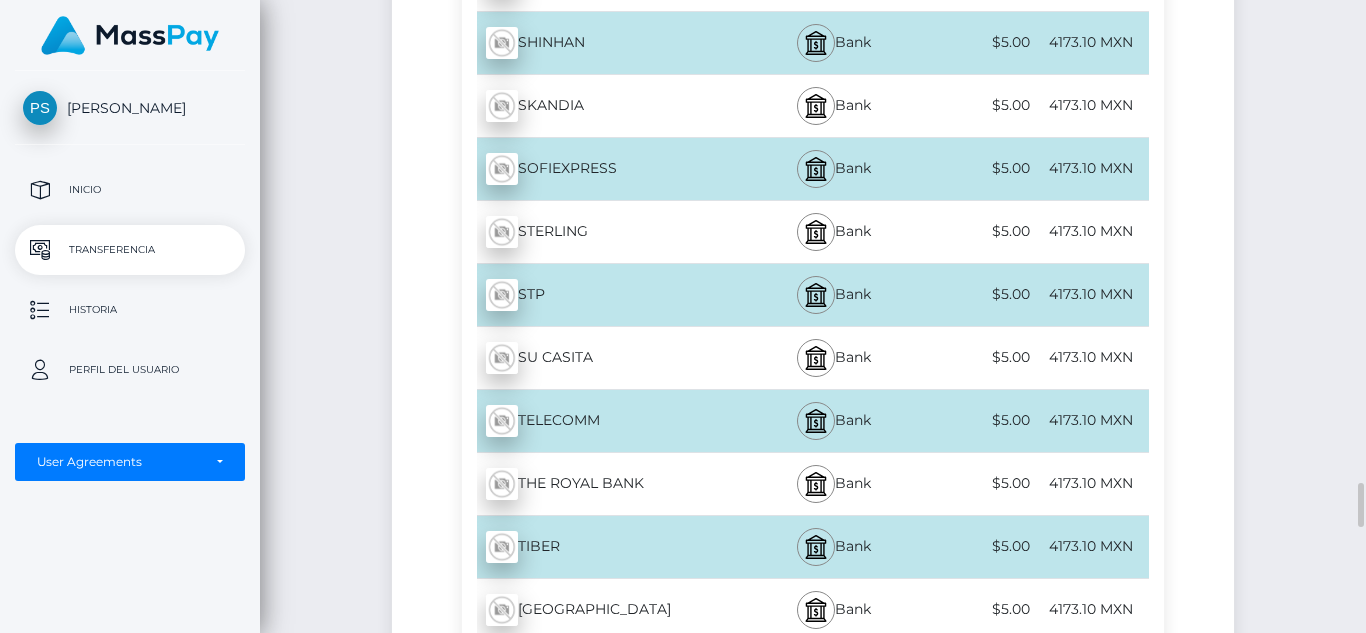 scroll, scrollTop: 6915, scrollLeft: 0, axis: vertical 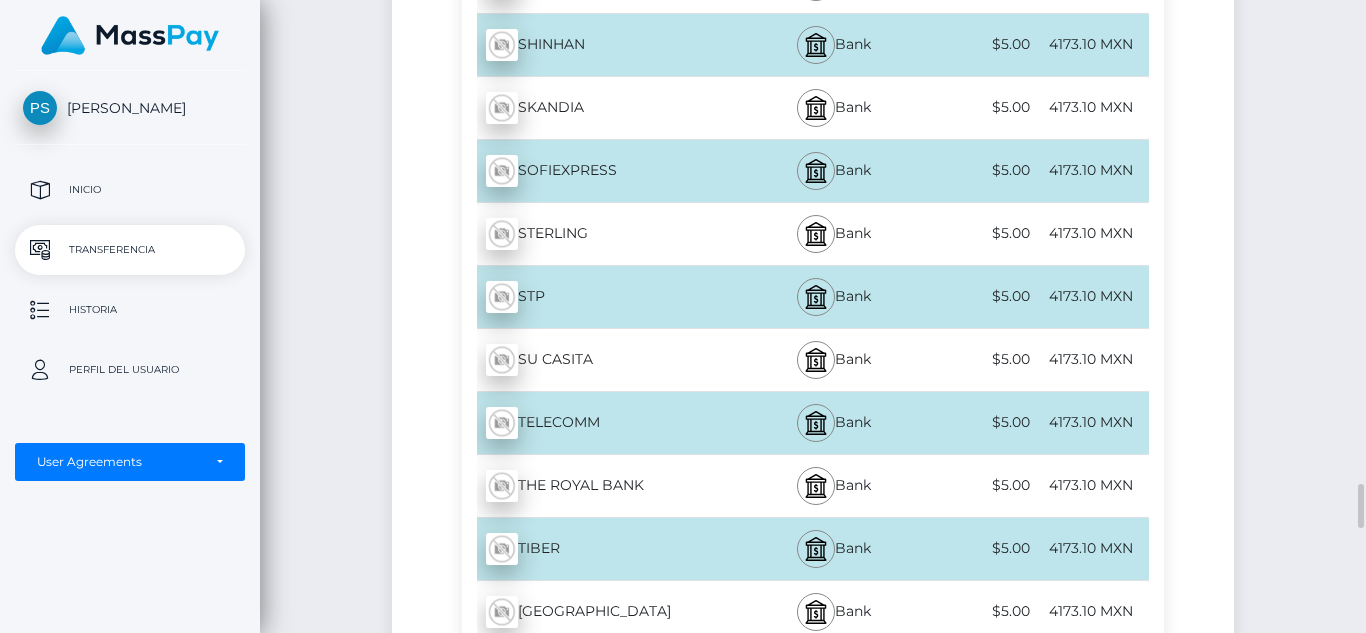 click on "$5.00" at bounding box center (977, 296) 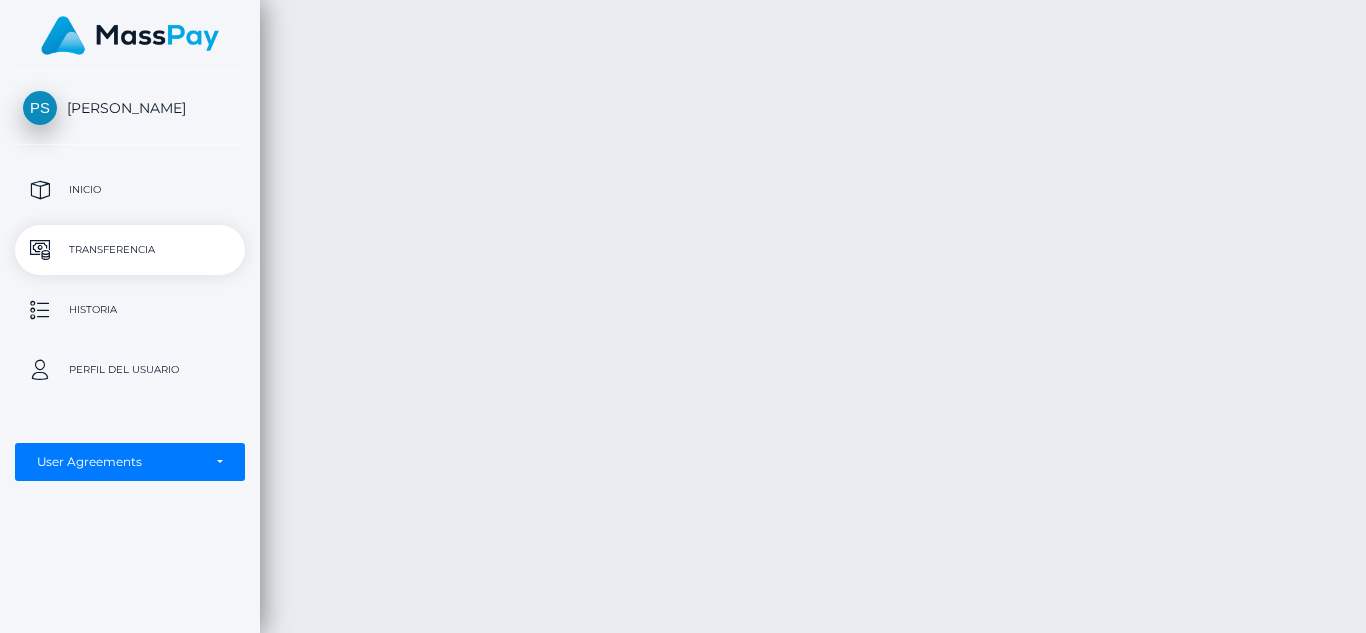 click on "Perfil del usuario" at bounding box center (130, 370) 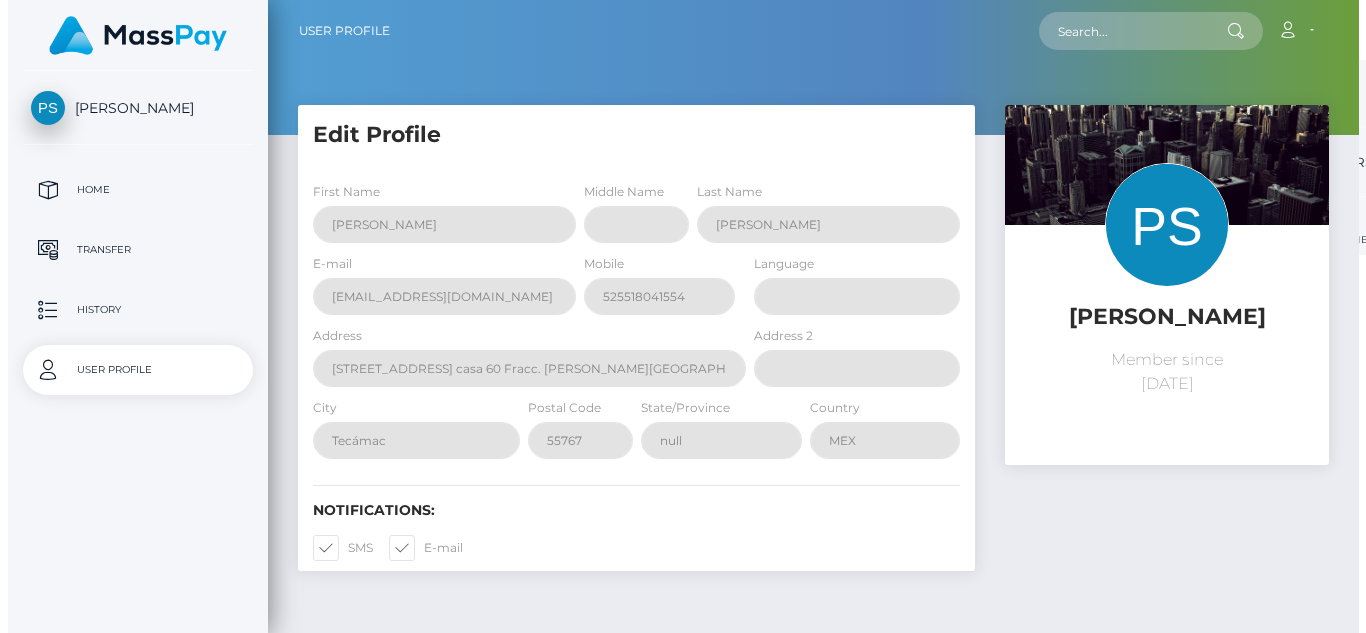 scroll, scrollTop: 0, scrollLeft: 0, axis: both 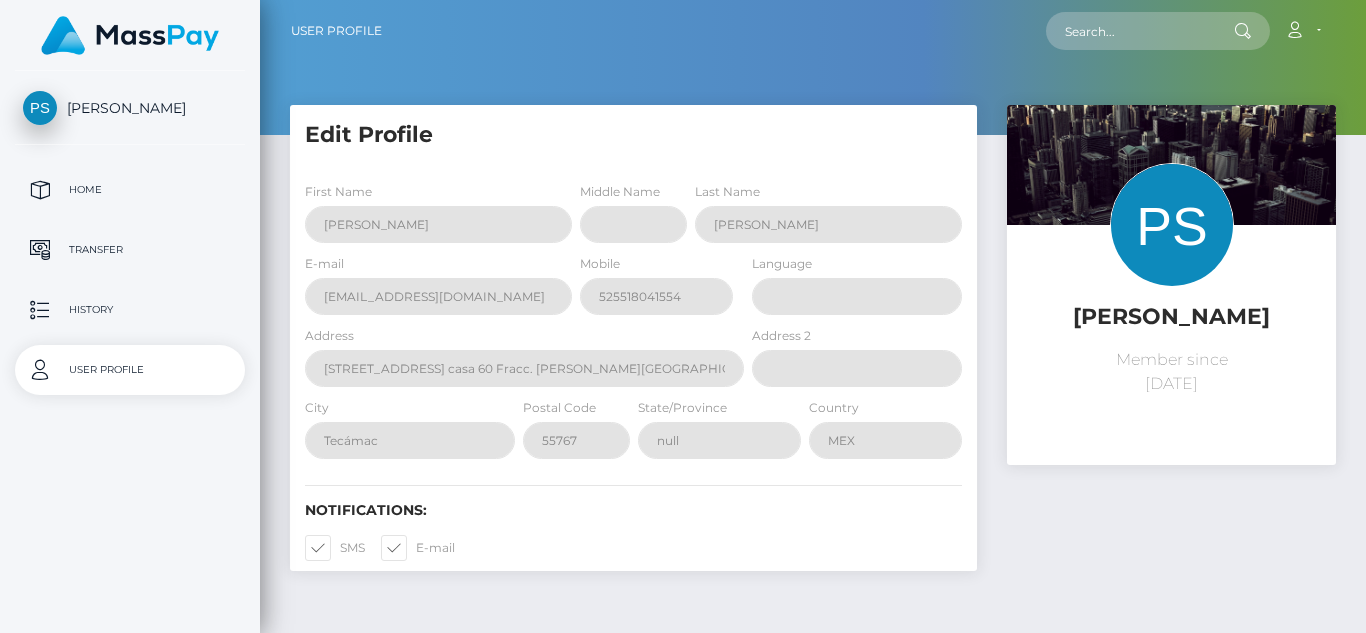 select 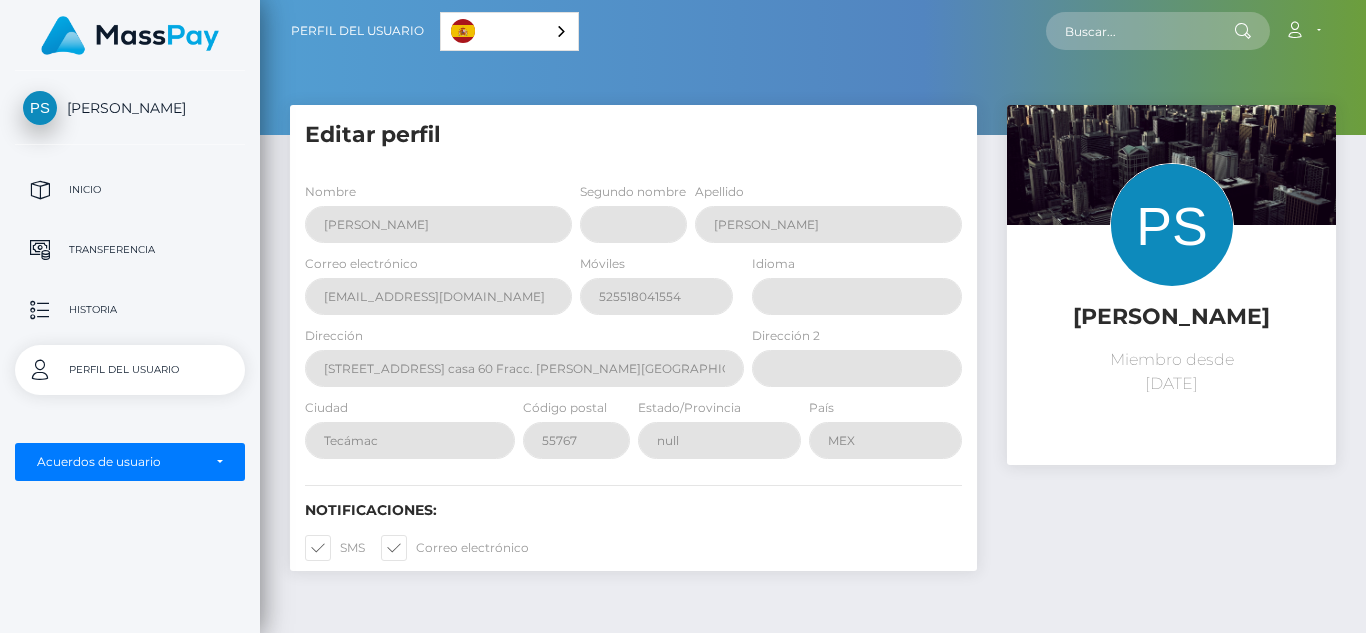 scroll, scrollTop: 84, scrollLeft: 0, axis: vertical 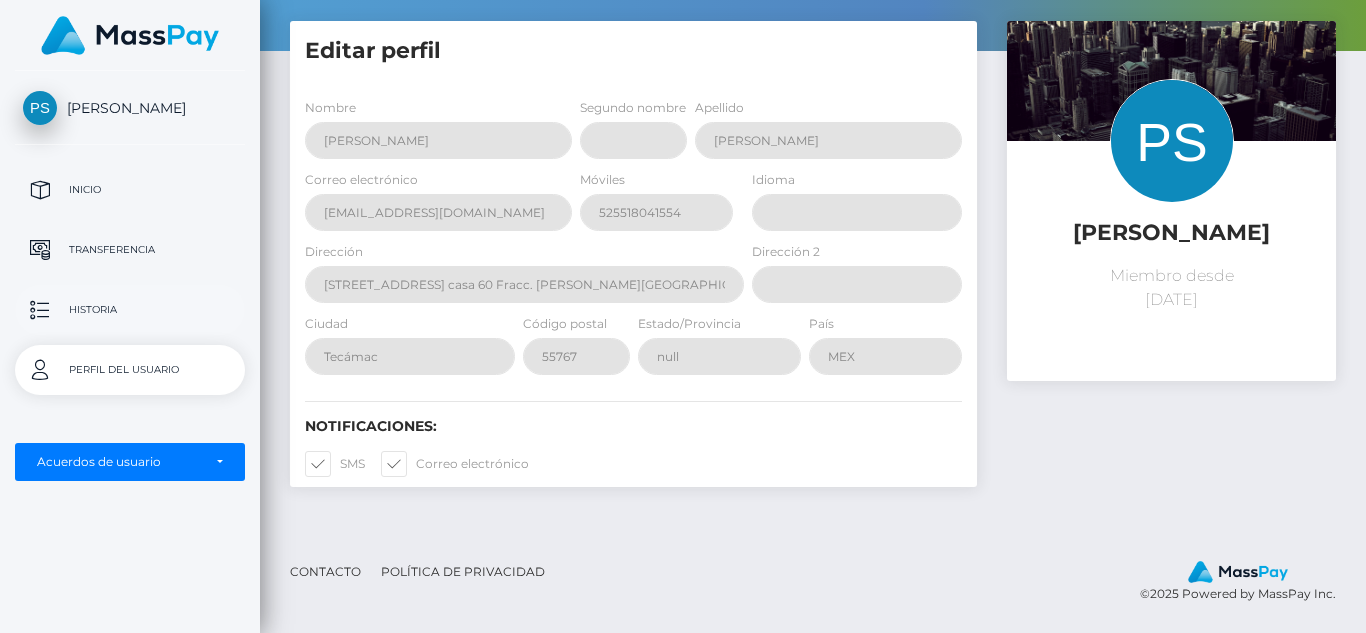 click on "Historia" at bounding box center (130, 310) 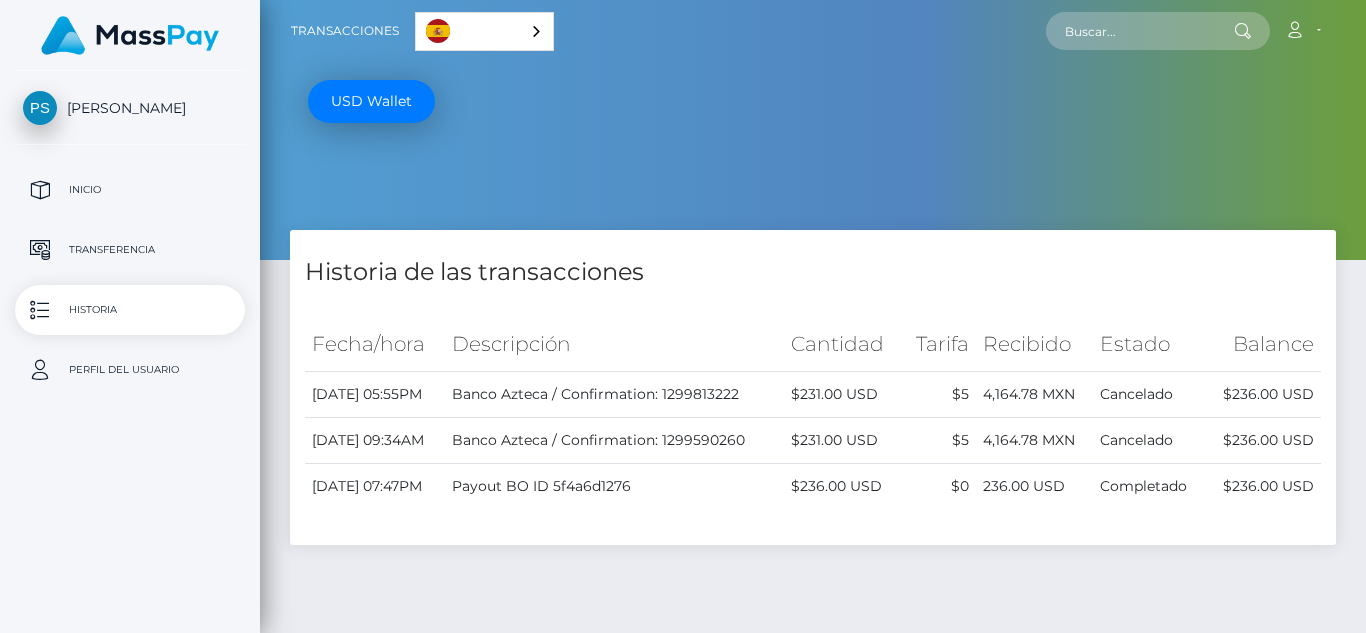 scroll, scrollTop: 0, scrollLeft: 0, axis: both 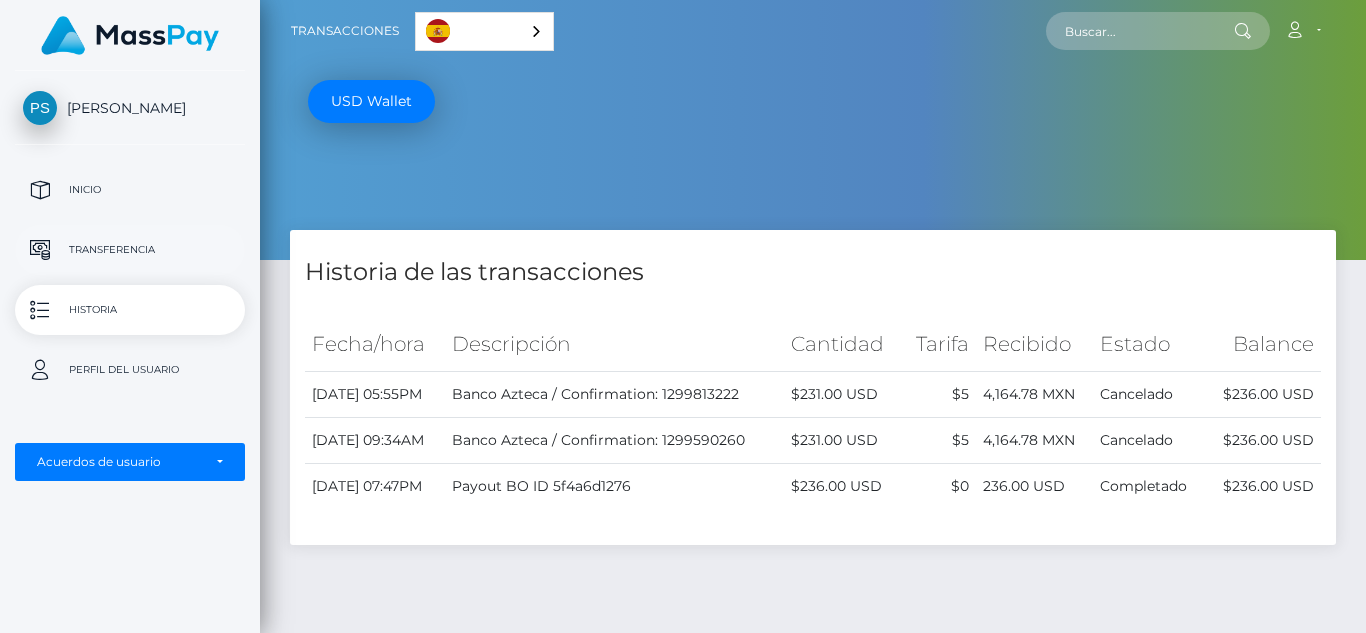 click on "Transferencia" at bounding box center (130, 250) 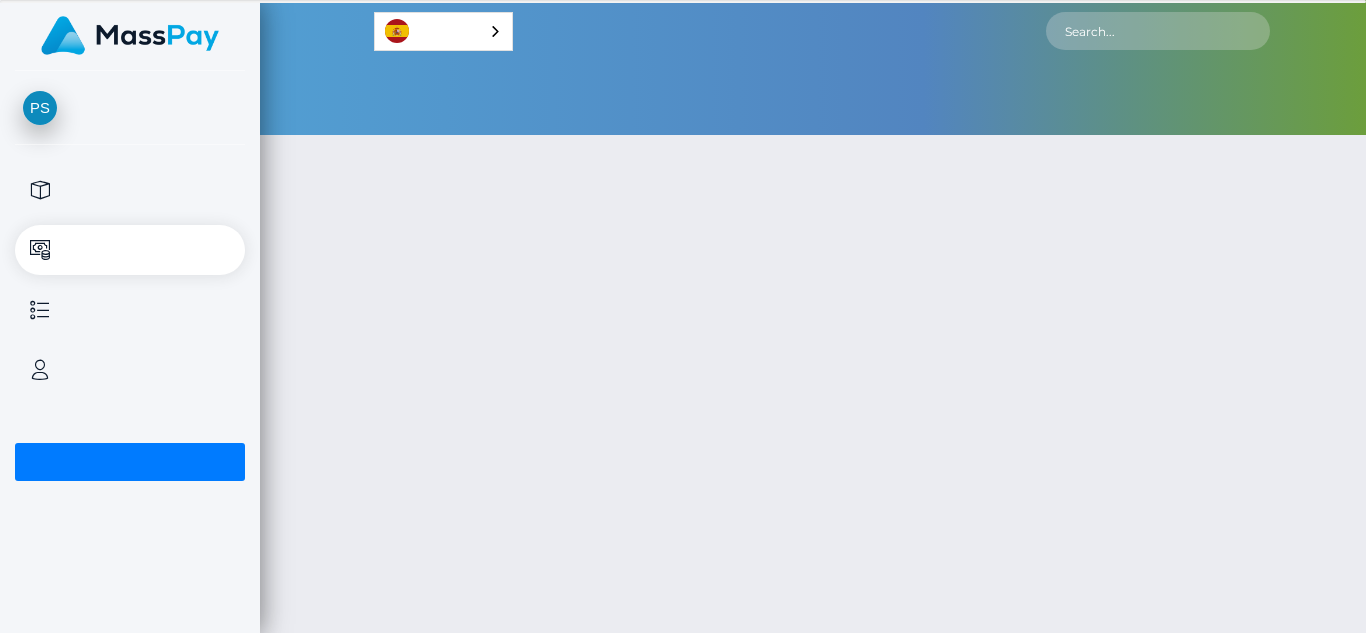 scroll, scrollTop: 0, scrollLeft: 0, axis: both 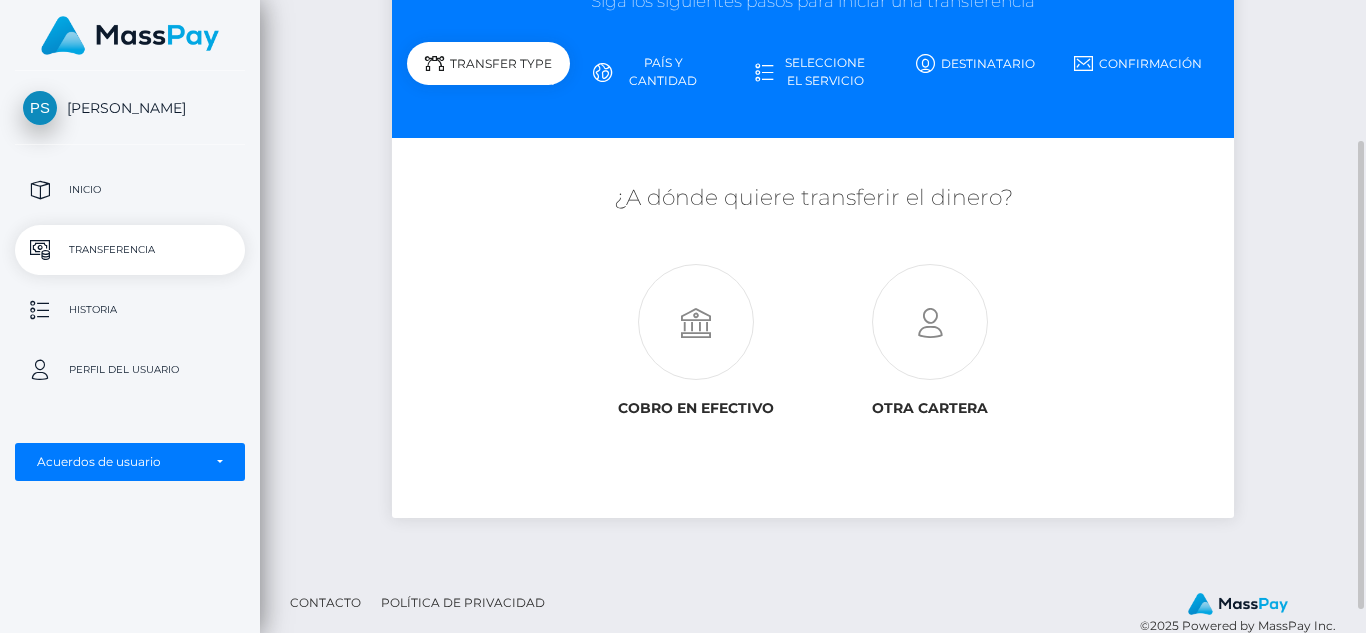 click on "País y cantidad" at bounding box center (651, 72) 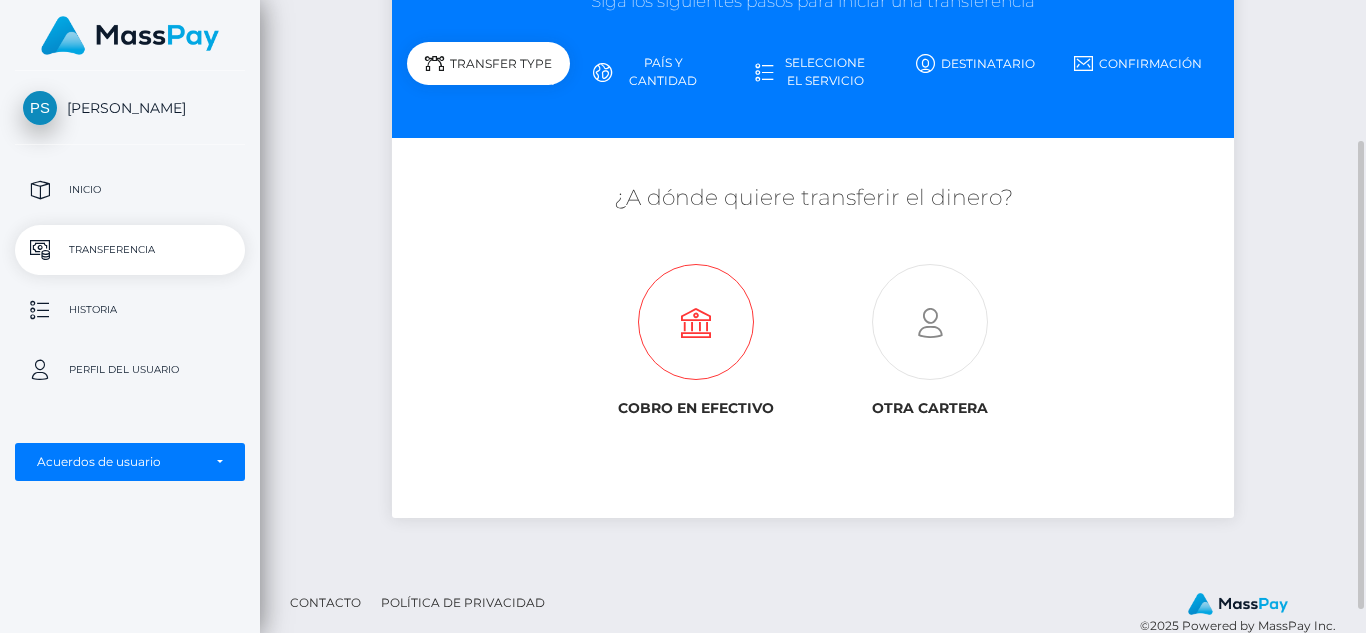 click at bounding box center (696, 323) 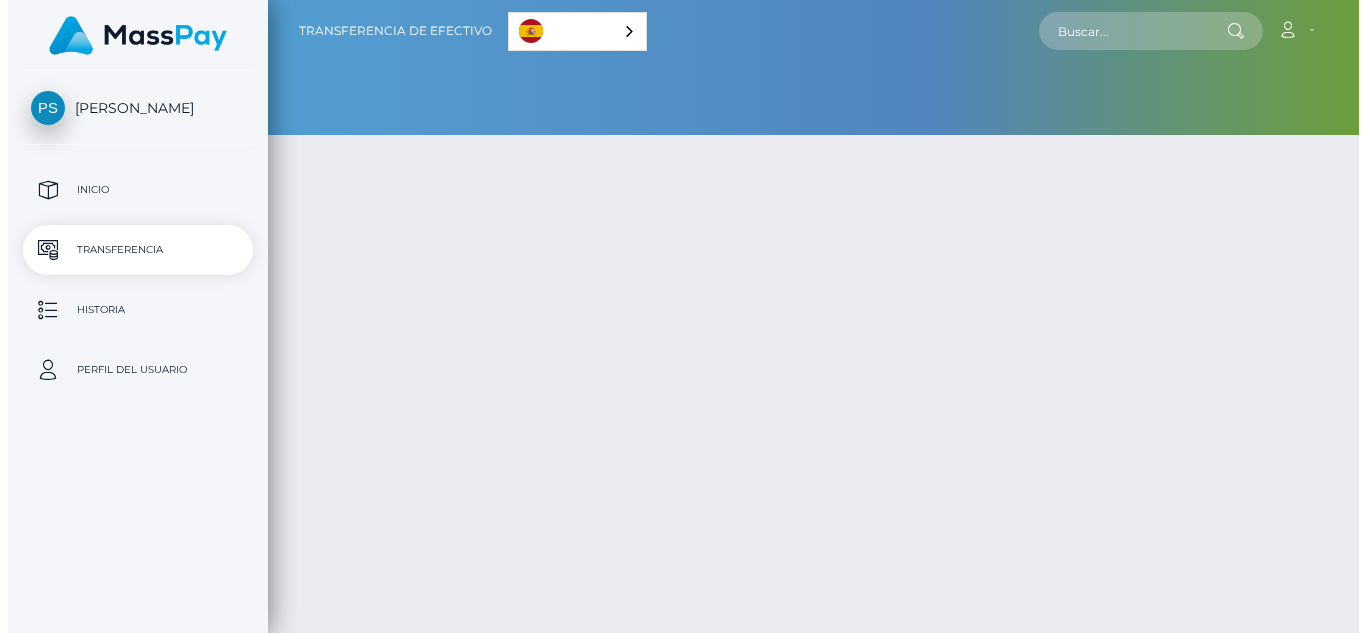 scroll, scrollTop: 0, scrollLeft: 0, axis: both 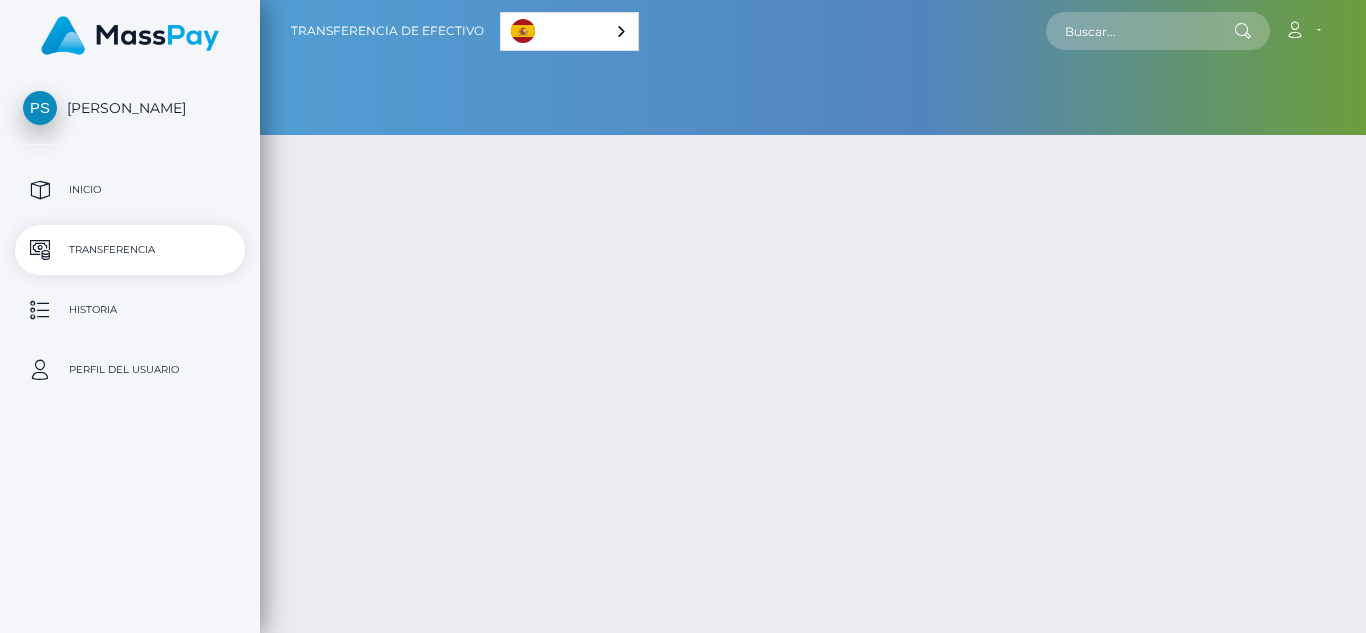 select 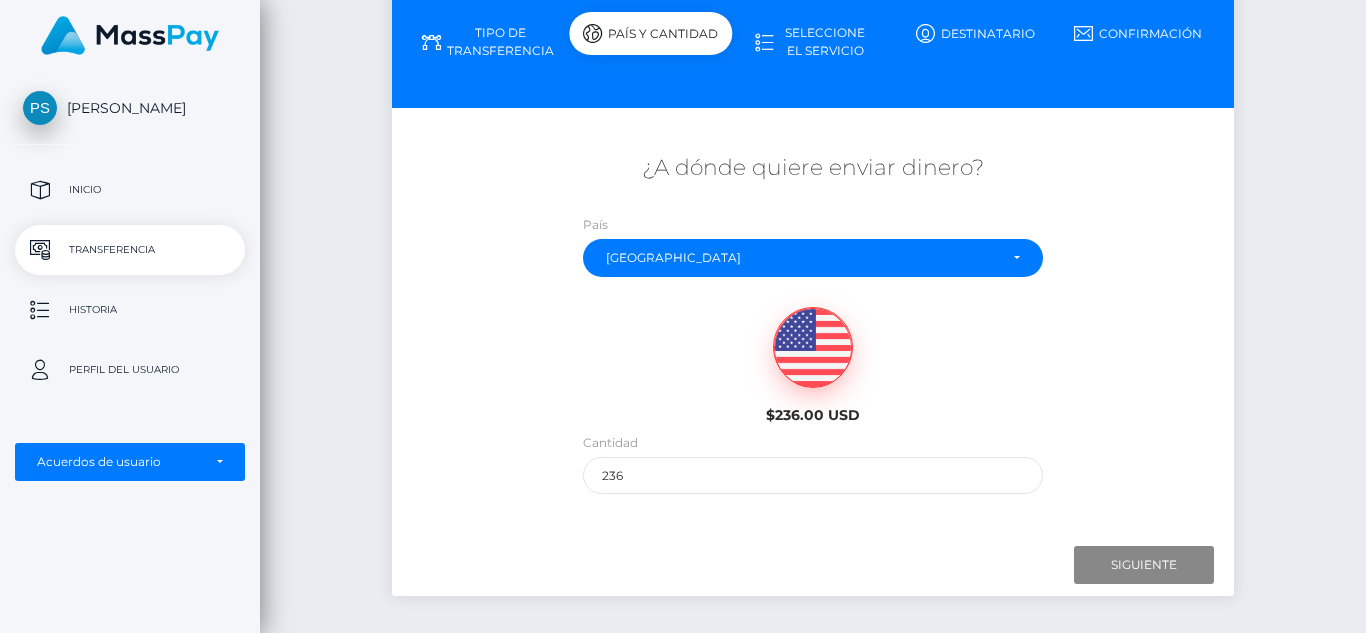 scroll, scrollTop: 330, scrollLeft: 0, axis: vertical 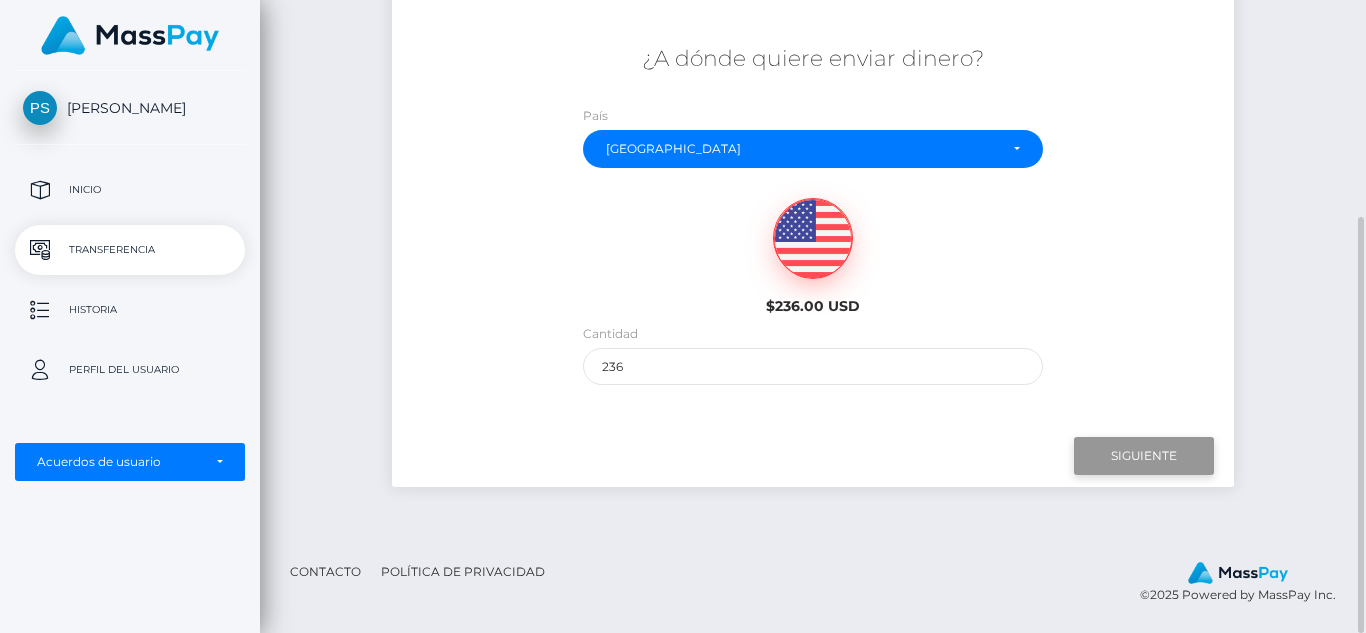 click on "Siguiente" at bounding box center (1144, 456) 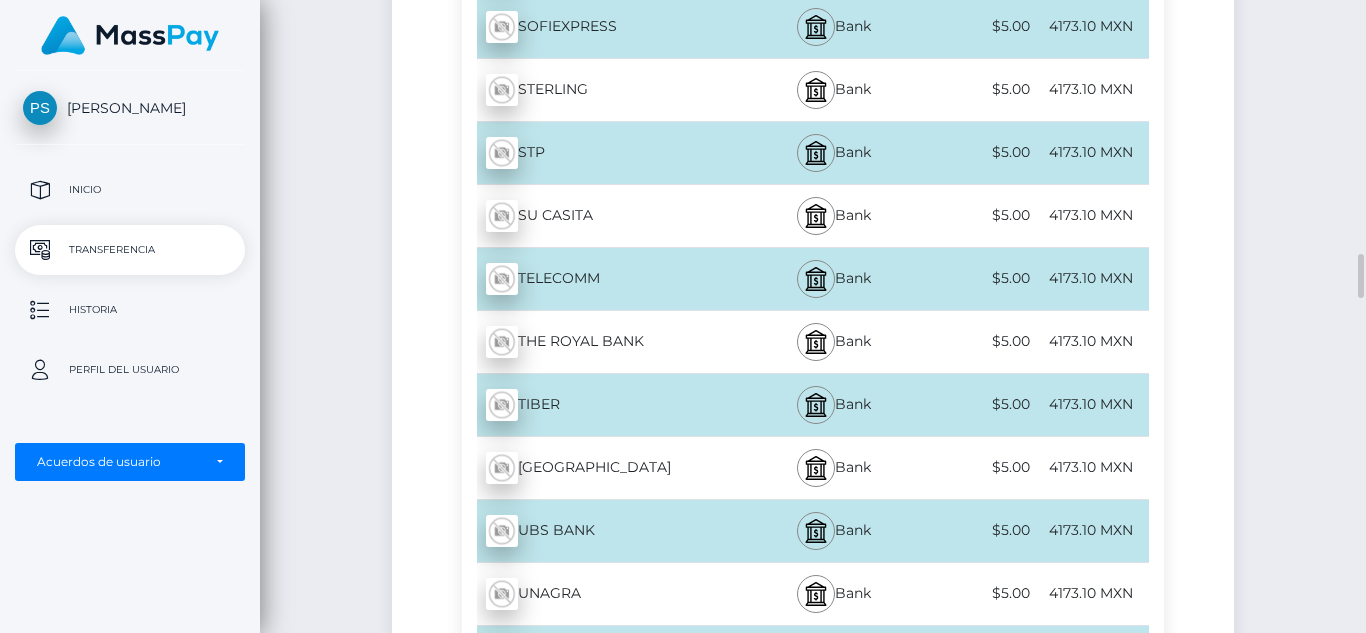 scroll, scrollTop: 7046, scrollLeft: 0, axis: vertical 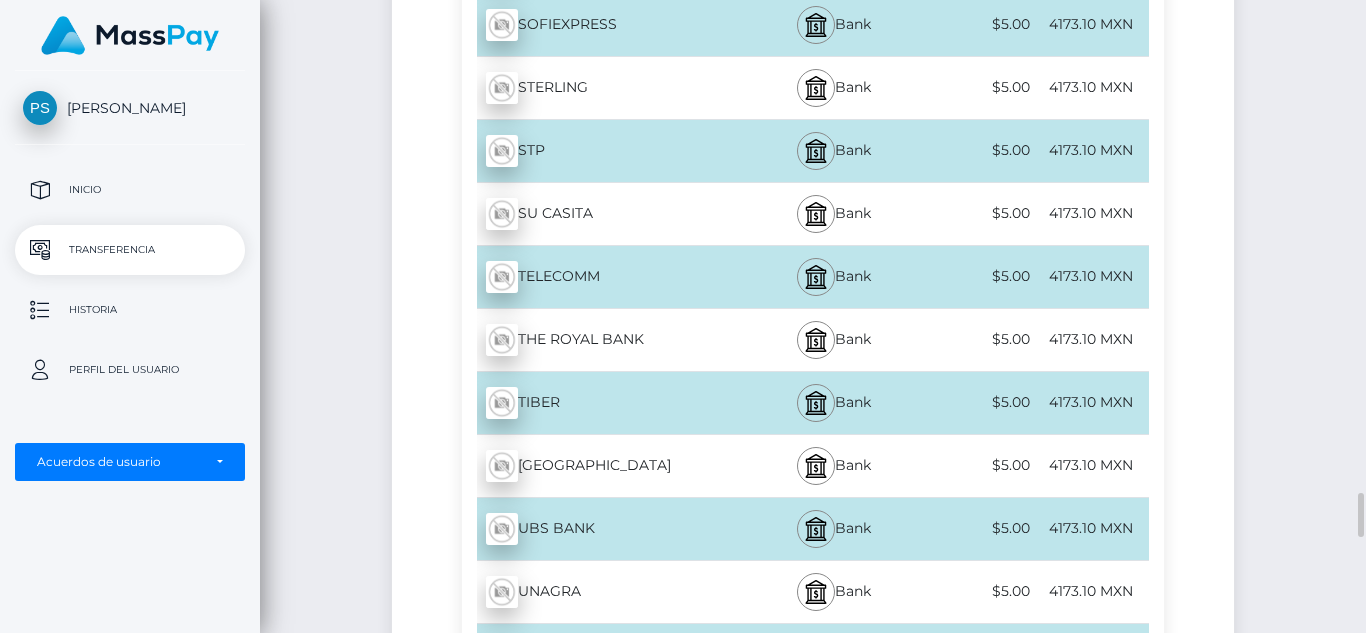 click on "$5.00" at bounding box center (977, 150) 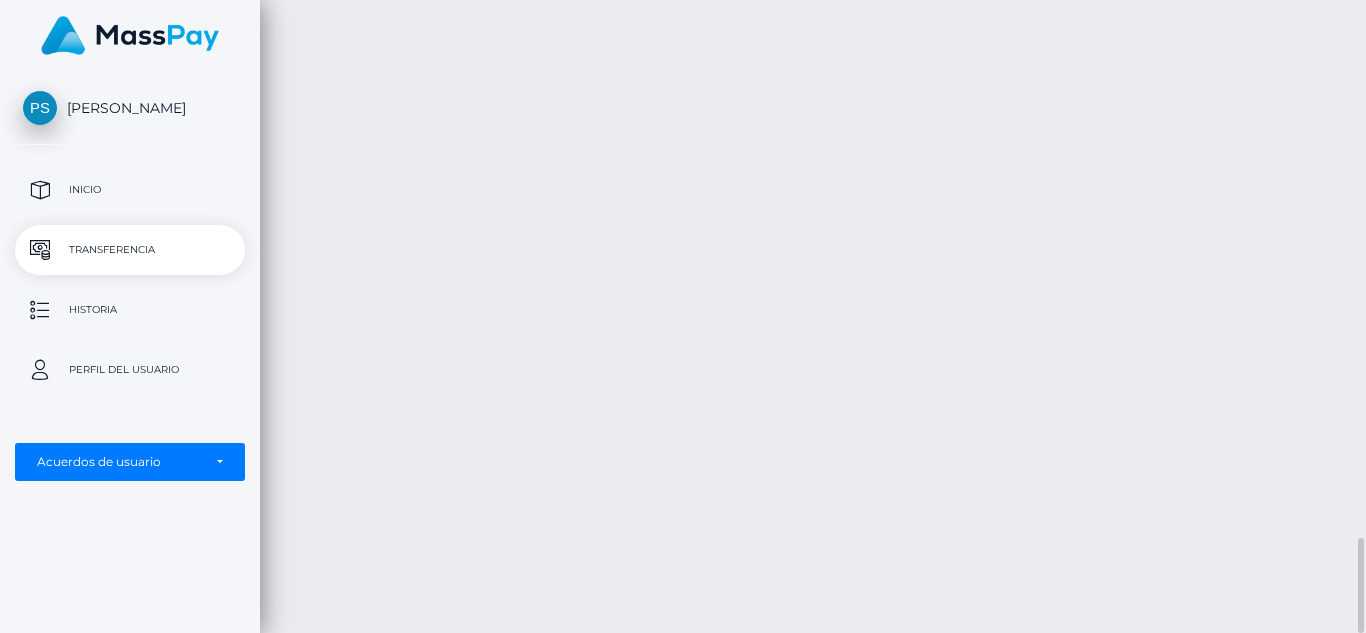 scroll, scrollTop: 3551, scrollLeft: 0, axis: vertical 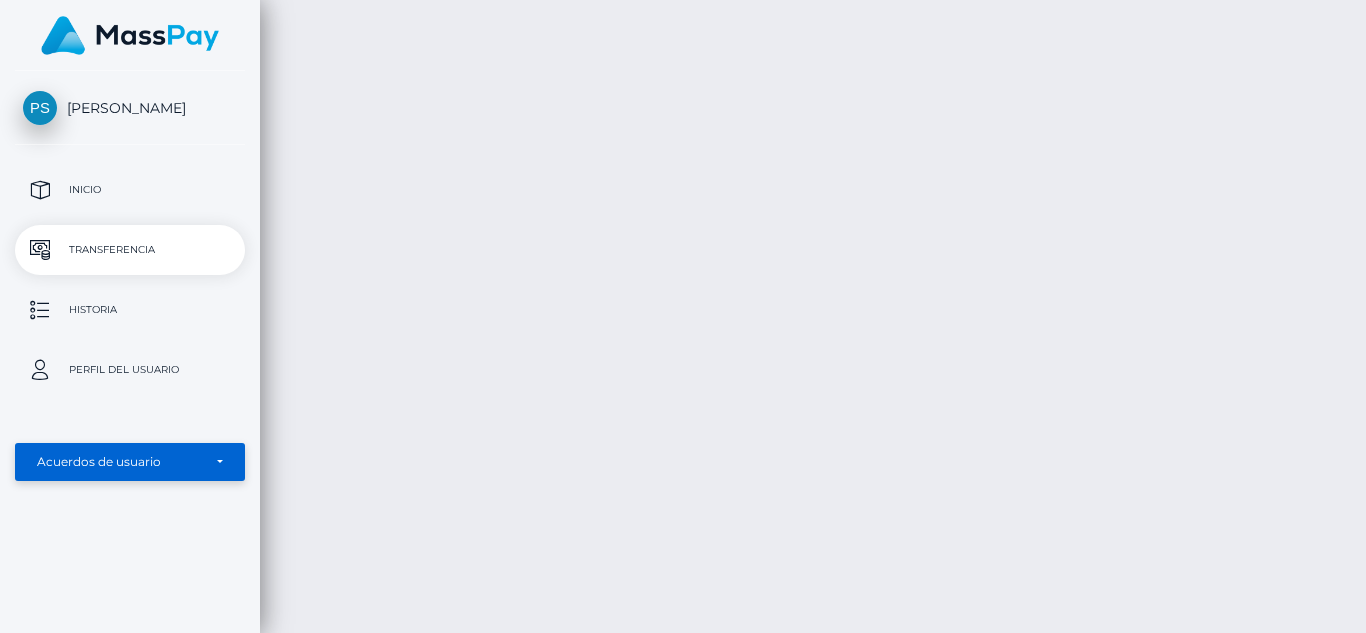 click on "Acuerdos de usuario" at bounding box center (130, 462) 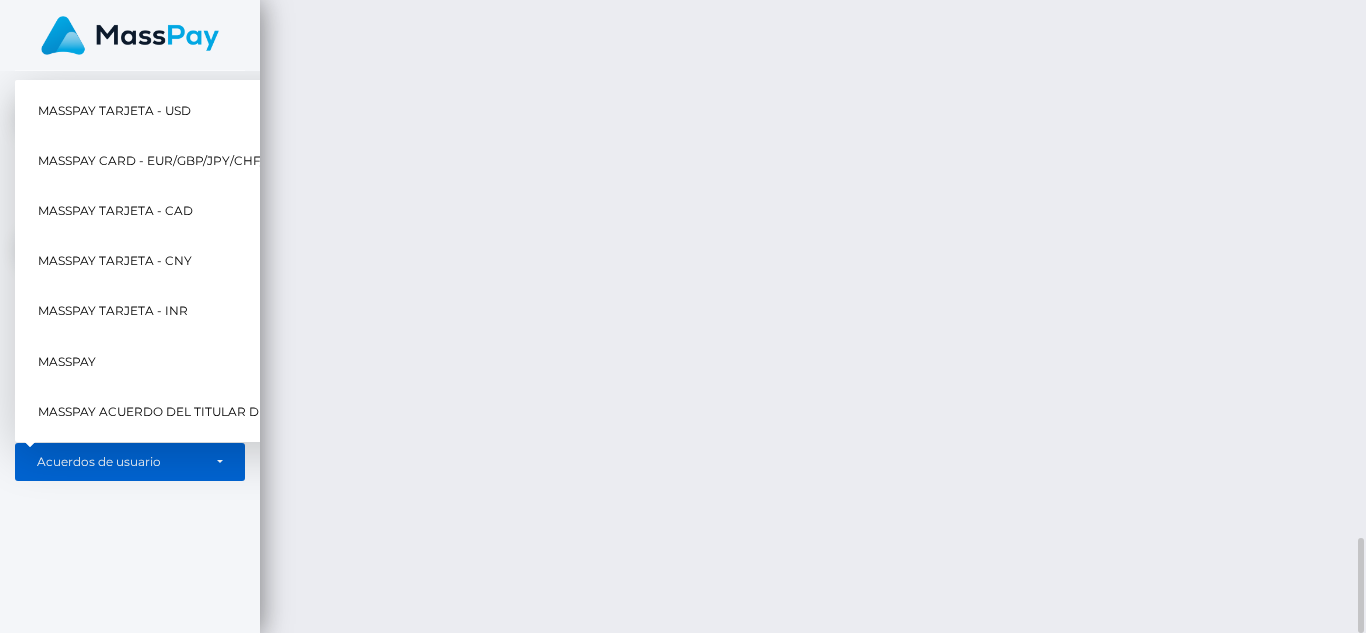click on "Transferencia de efectivo
Español English 中文 (简体) Português (Brasil)
Cuenta" at bounding box center [813, 316] 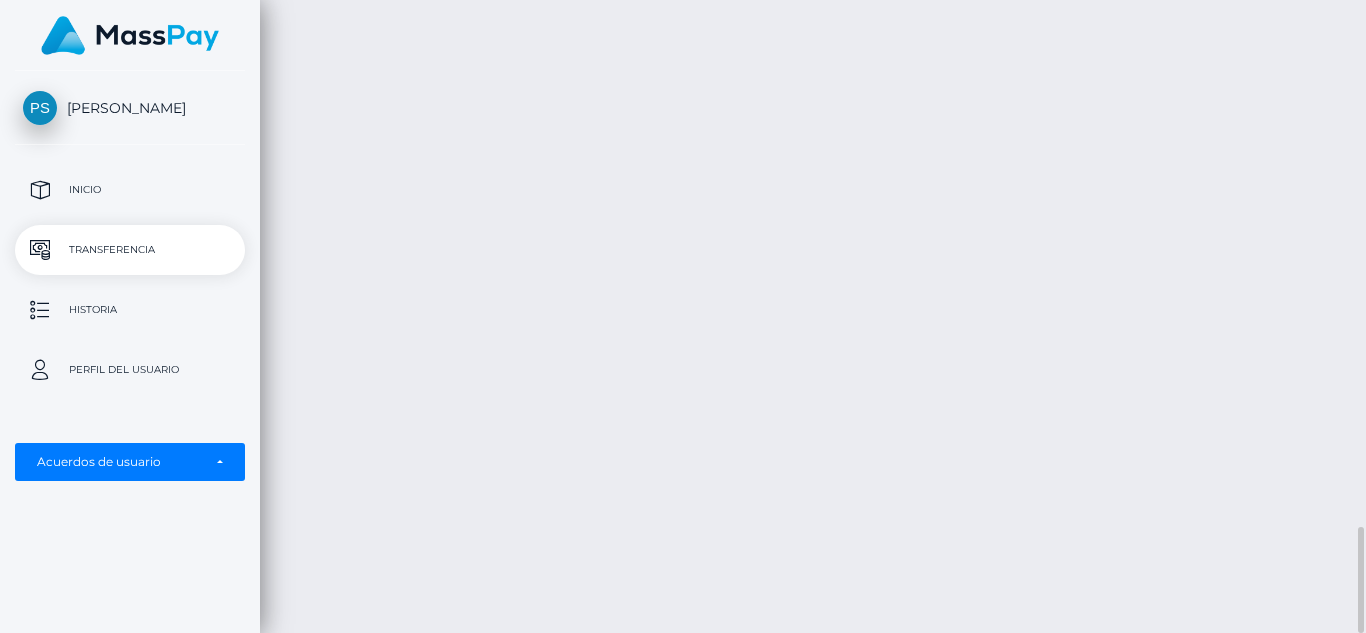 scroll, scrollTop: 3128, scrollLeft: 0, axis: vertical 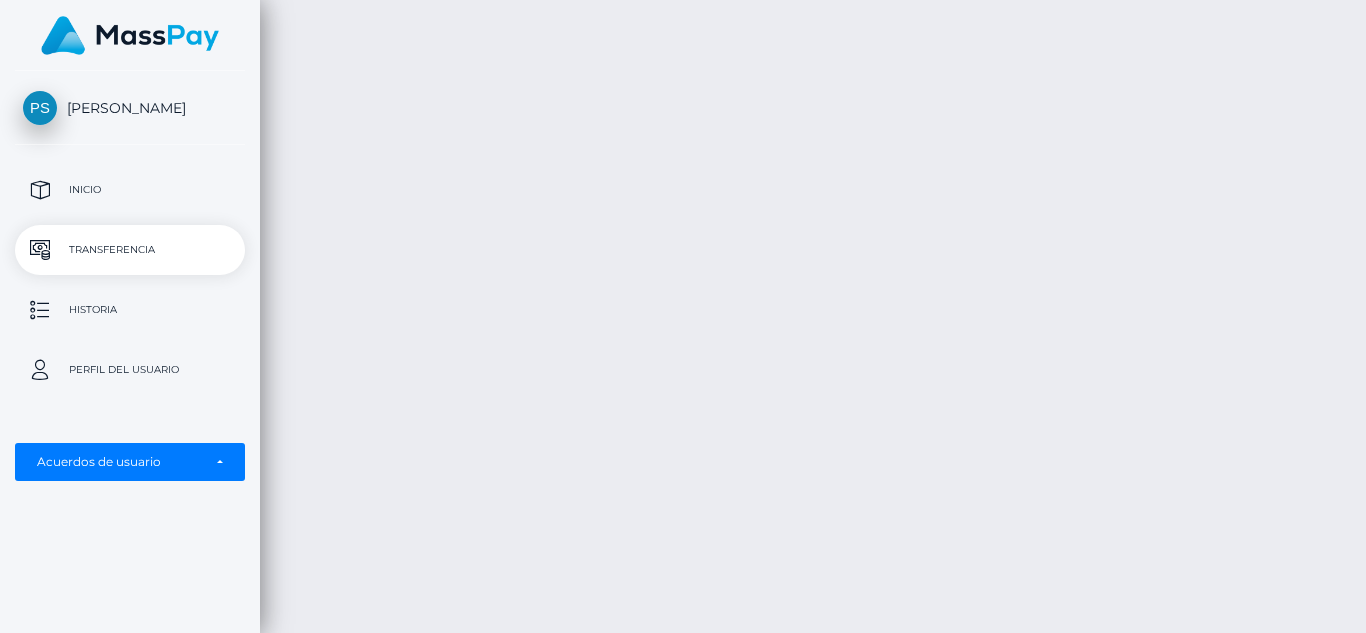 click on "Transferencia" at bounding box center (130, 250) 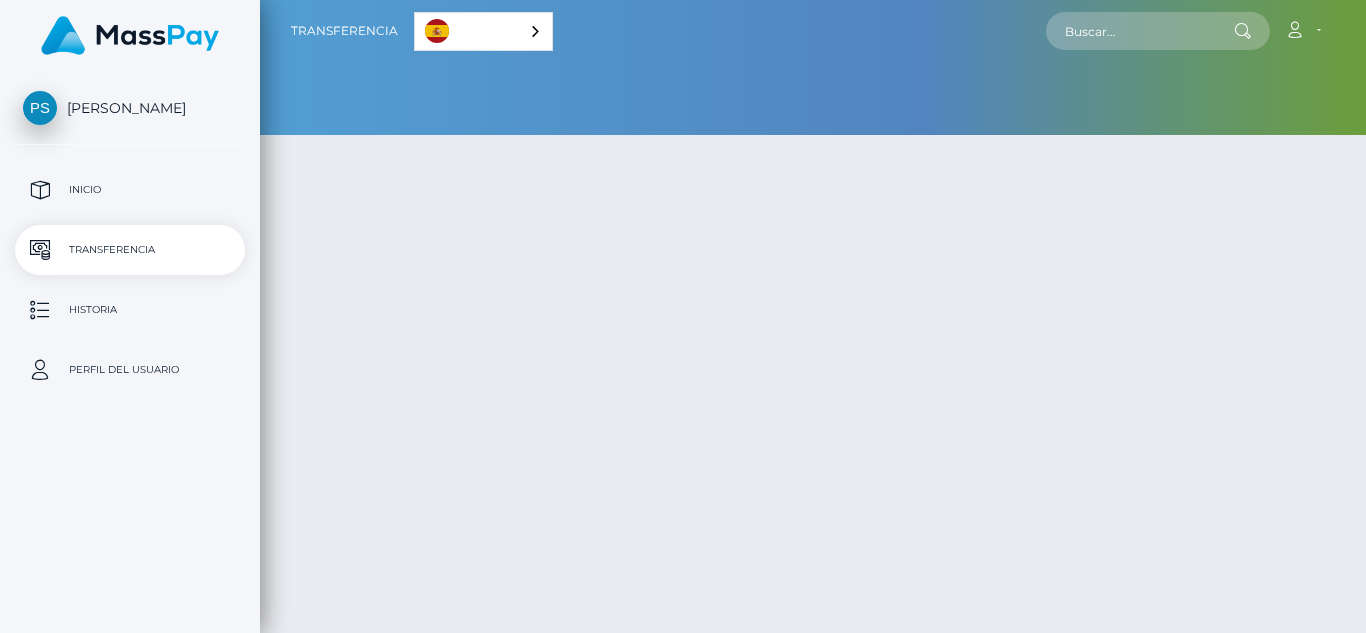 scroll, scrollTop: 0, scrollLeft: 0, axis: both 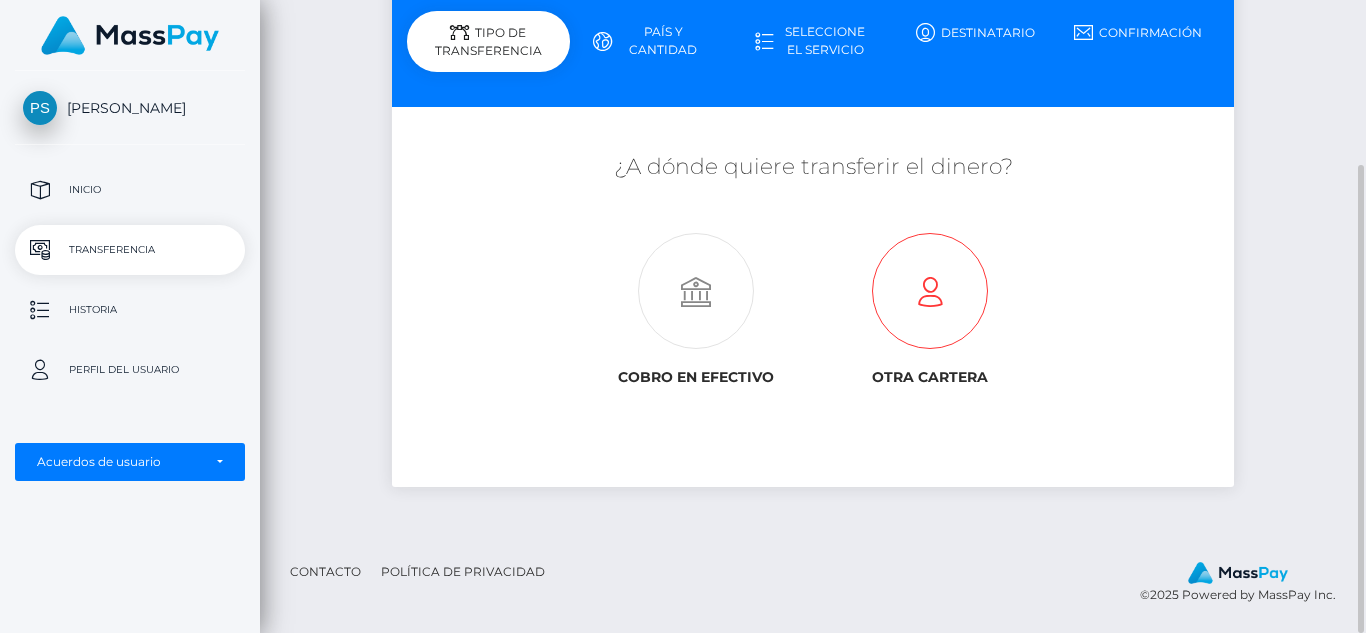 click at bounding box center (930, 292) 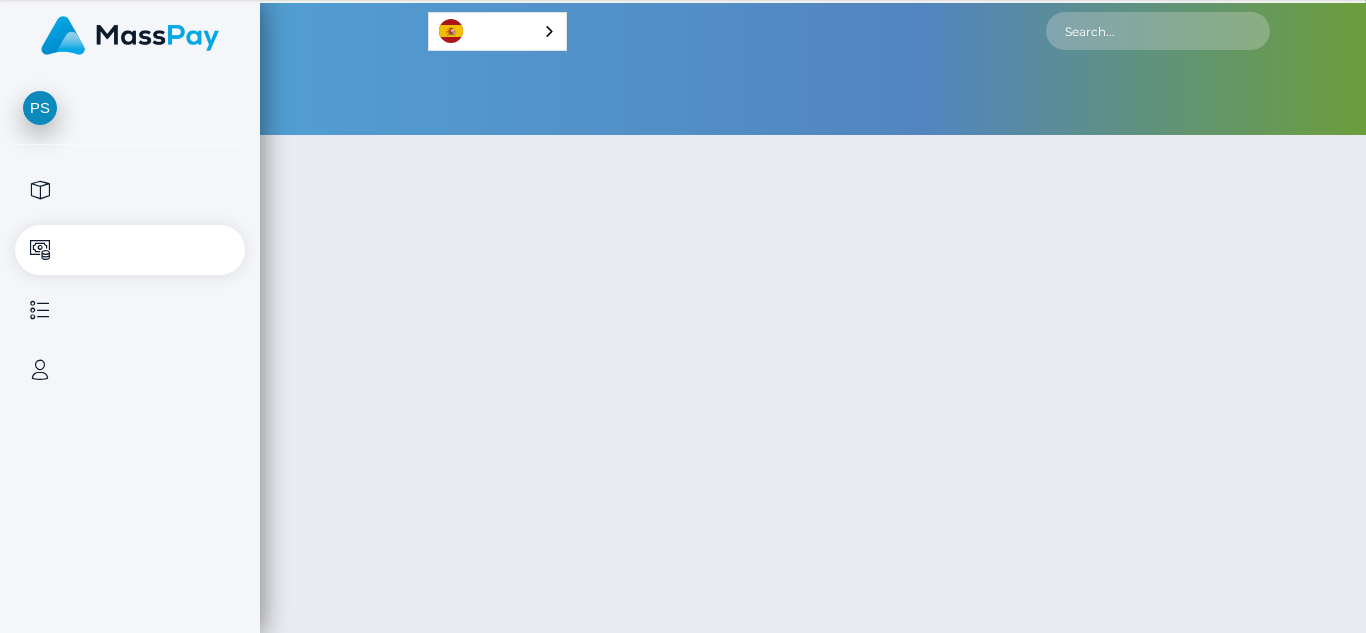 scroll, scrollTop: 0, scrollLeft: 0, axis: both 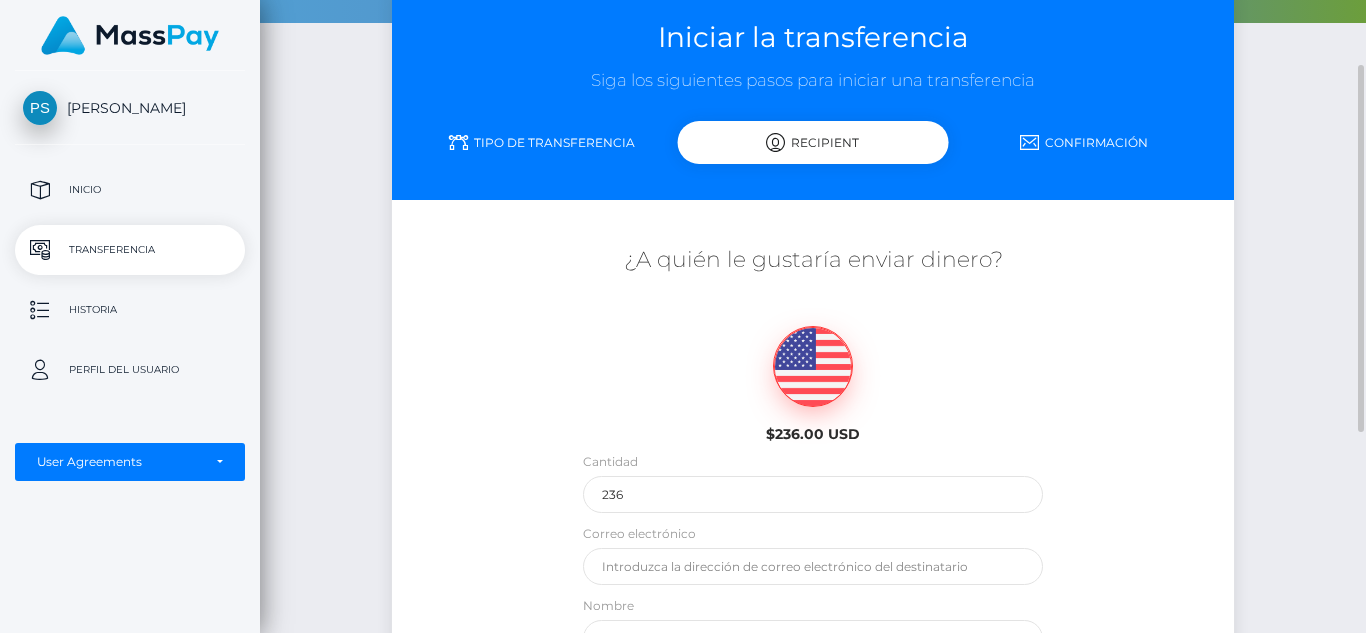 click on "Recipient" at bounding box center [813, 142] 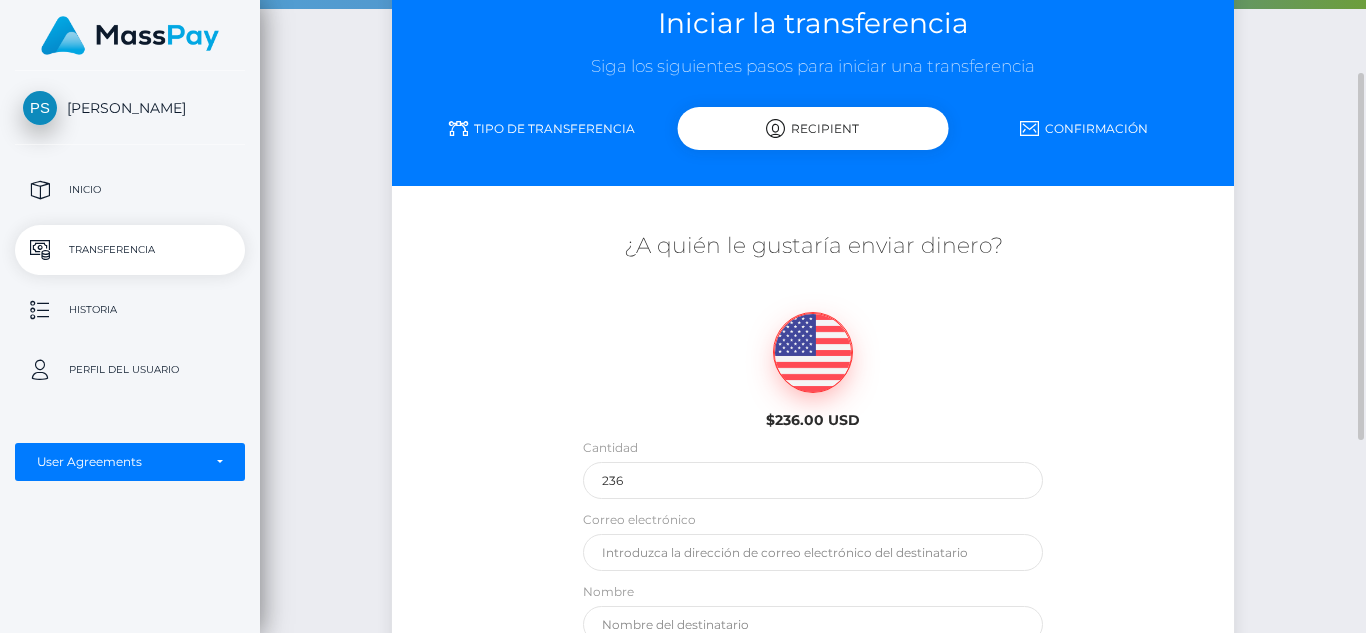 scroll, scrollTop: 125, scrollLeft: 0, axis: vertical 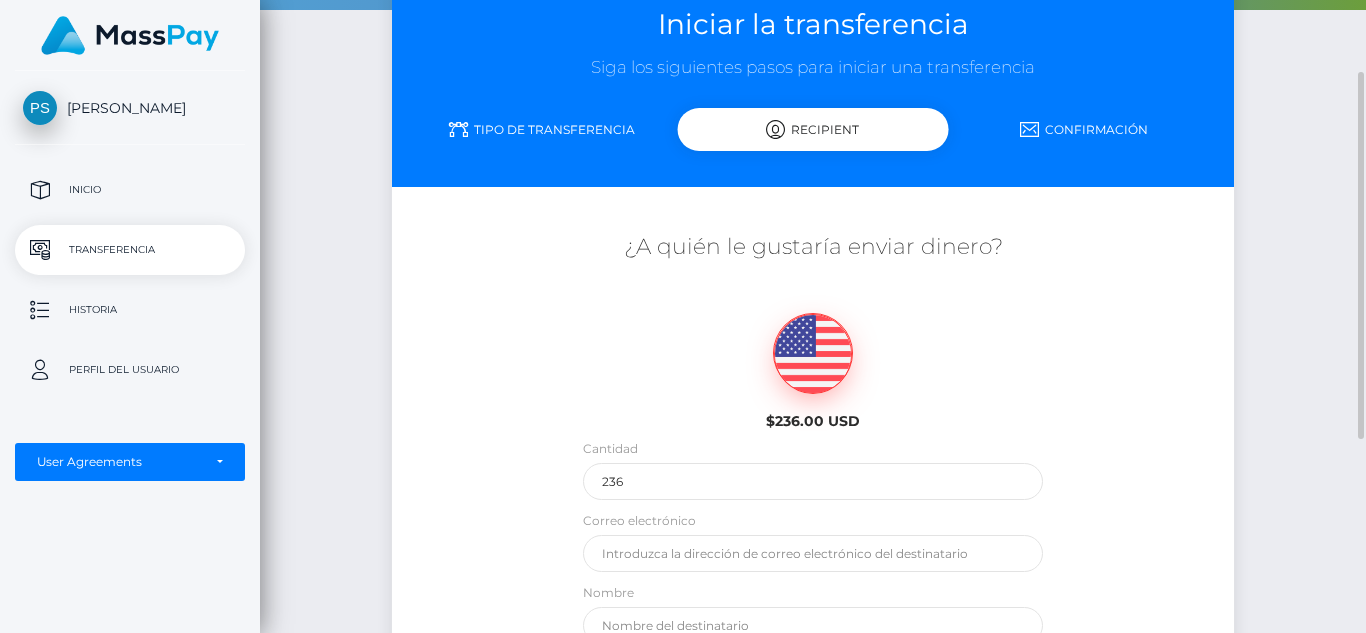 click on "Iniciar la transferencia
Siga los siguientes pasos para iniciar una transferencia
Tipo de transferencia
Destinatario
Confirmación" at bounding box center (813, 83) 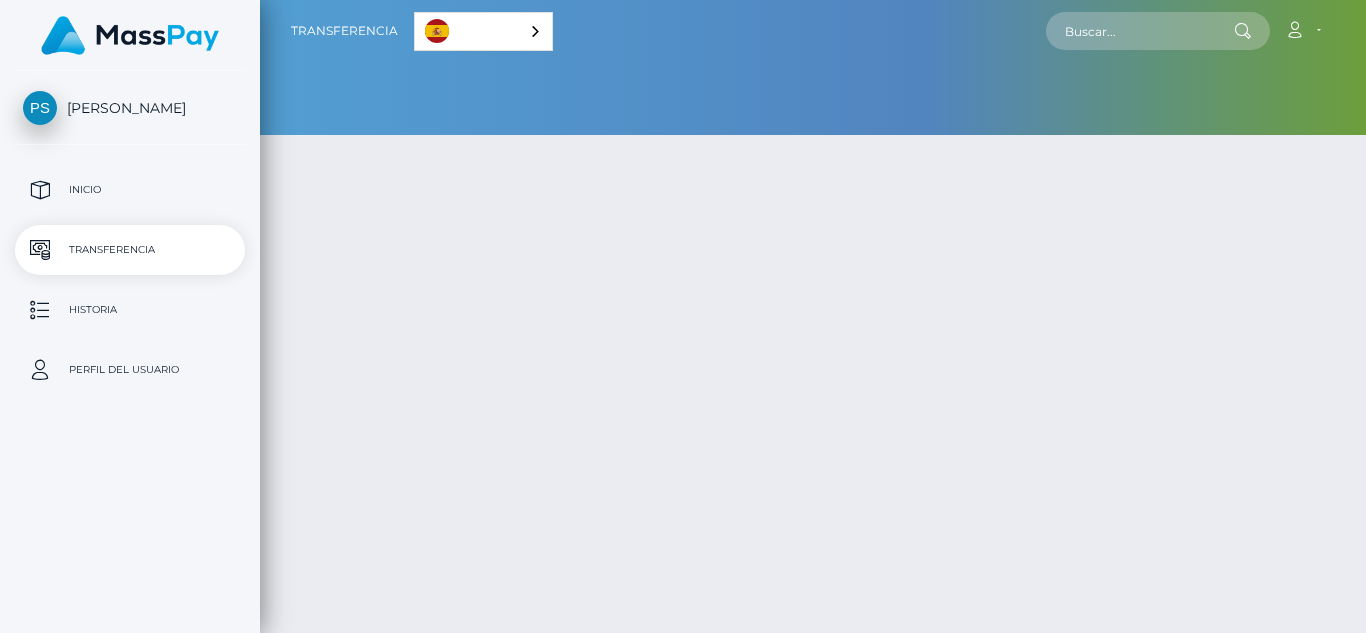 scroll, scrollTop: 0, scrollLeft: 0, axis: both 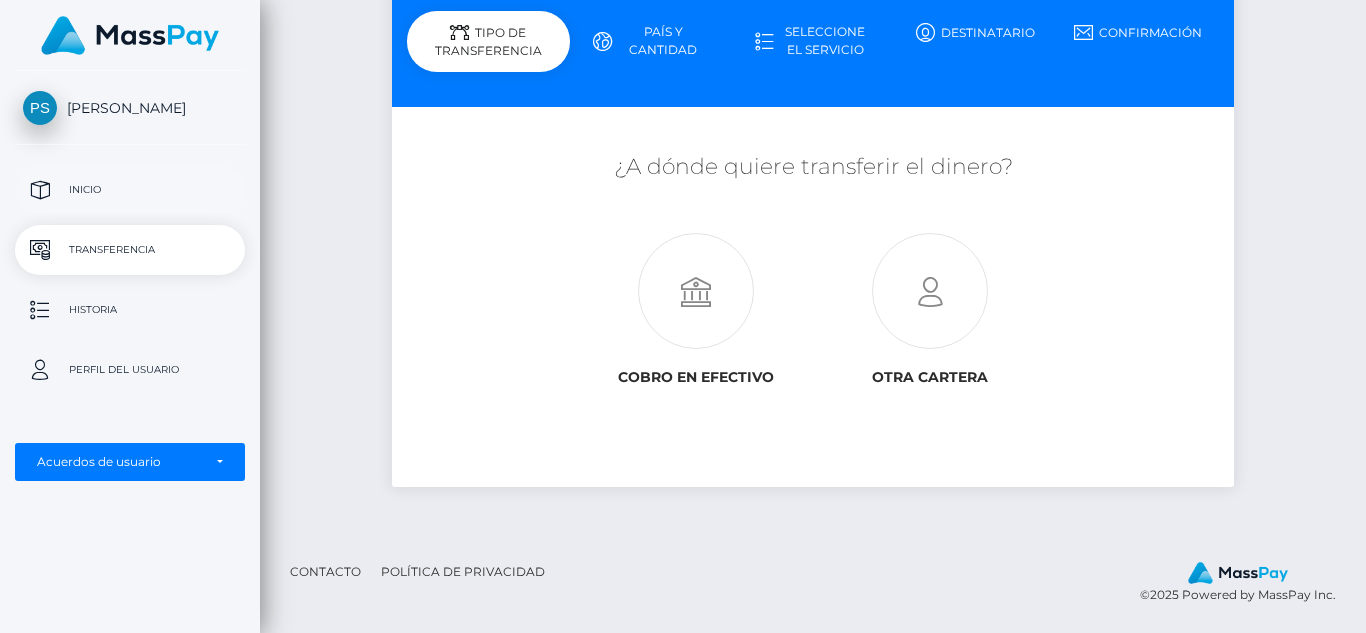 click on "Inicio" at bounding box center (130, 190) 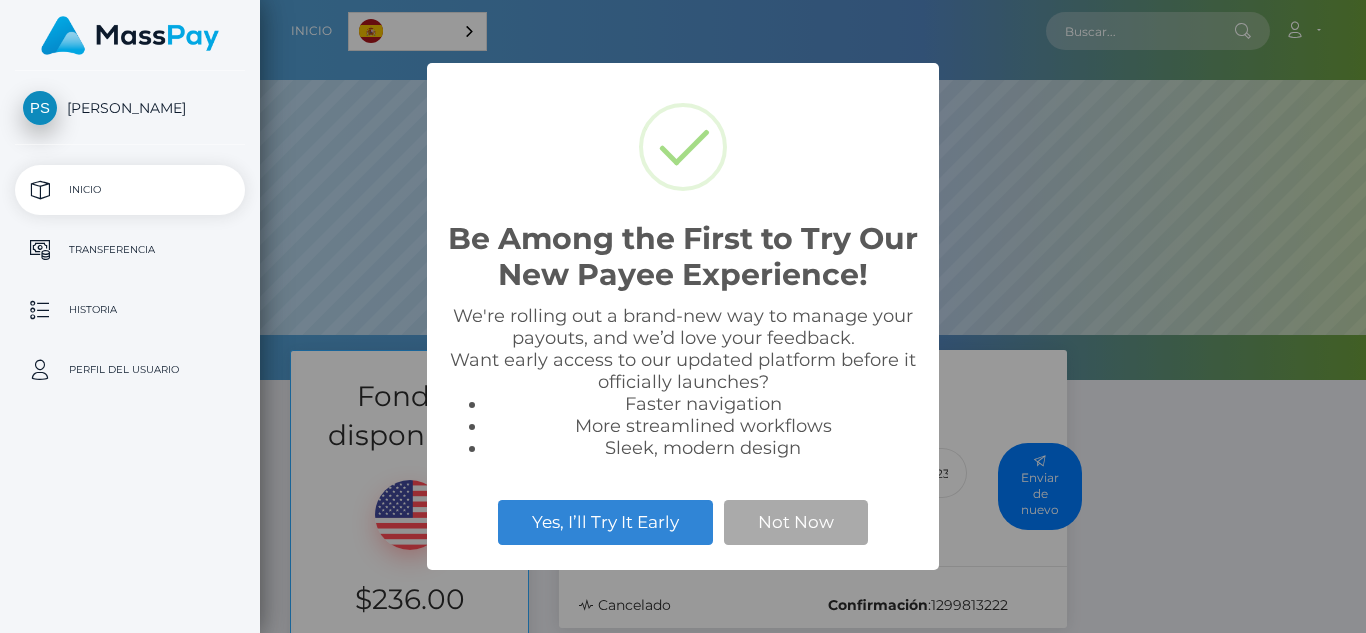 scroll, scrollTop: 0, scrollLeft: 0, axis: both 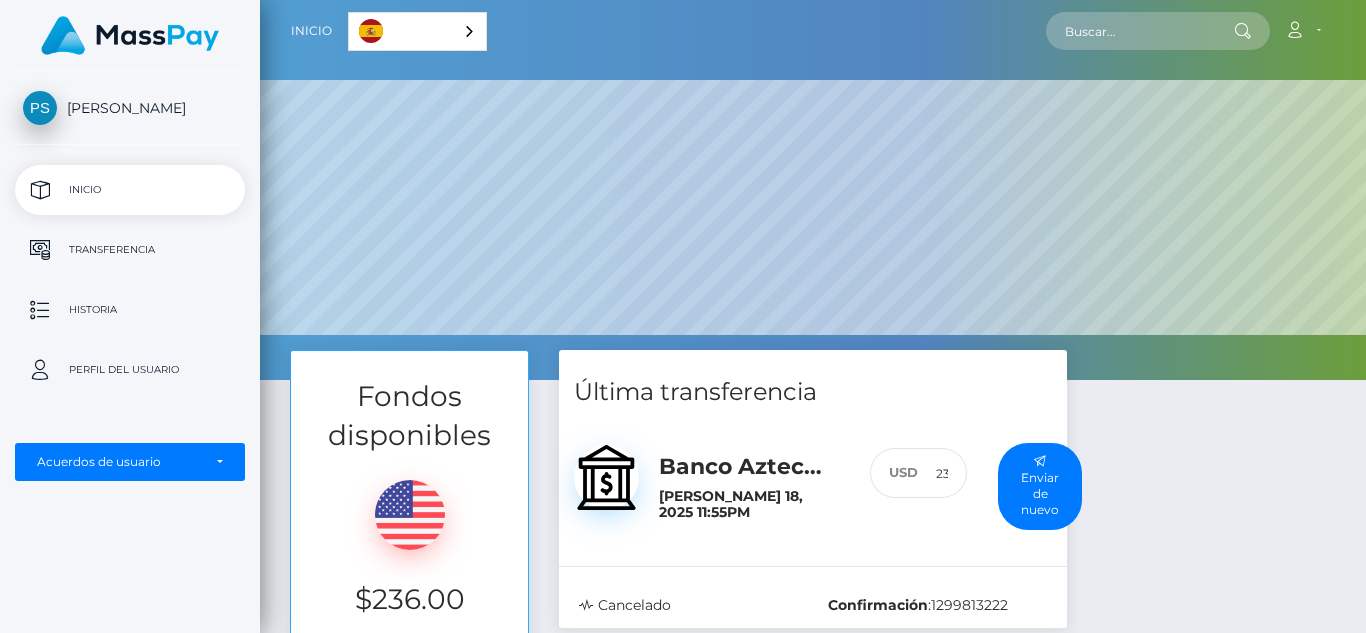 click on "Transferencia" at bounding box center [130, 250] 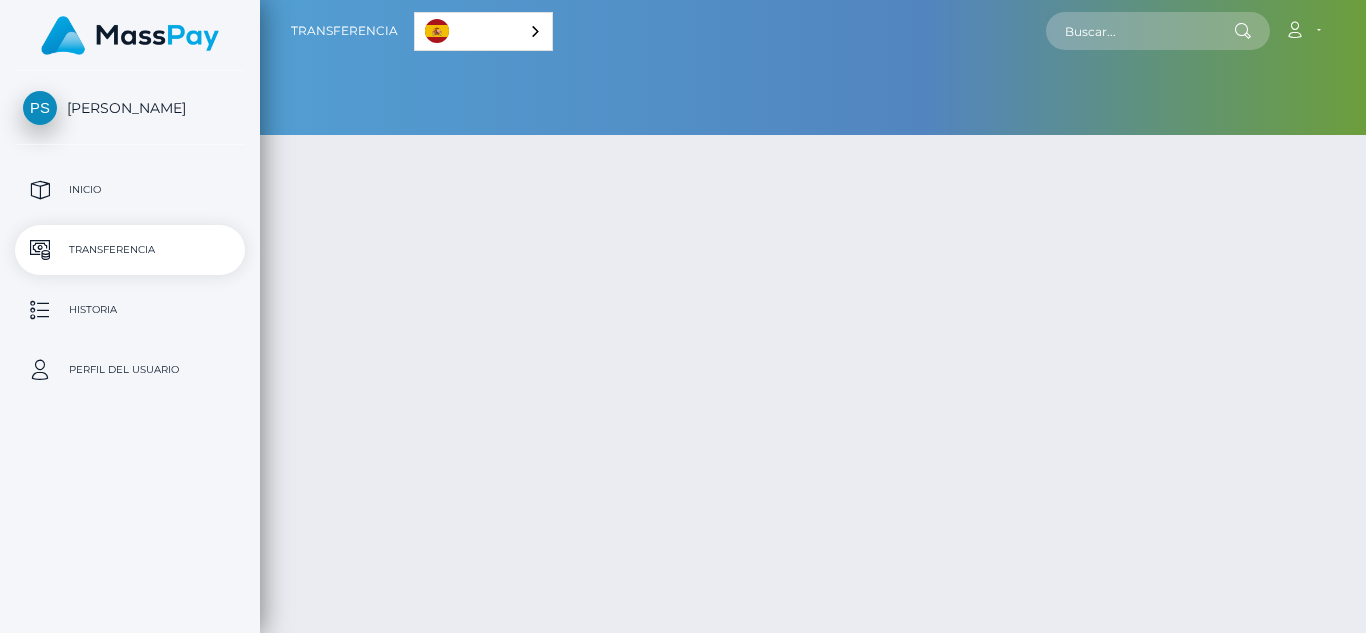 scroll, scrollTop: 0, scrollLeft: 0, axis: both 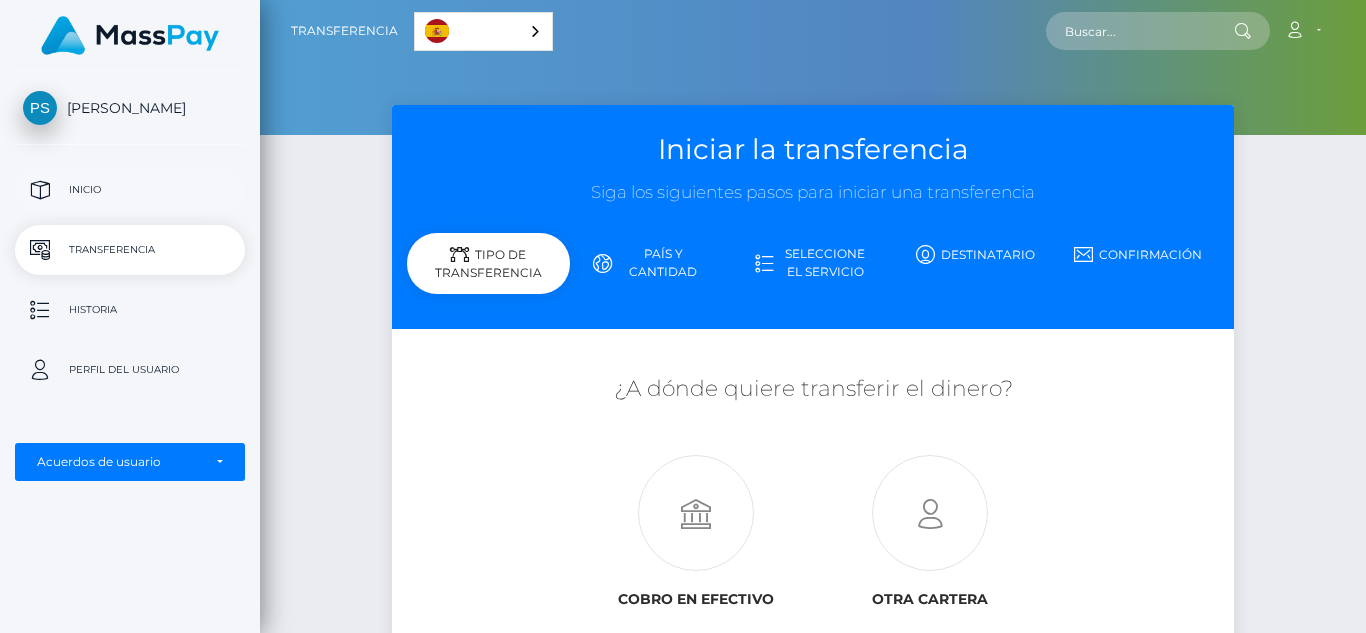 click on "Inicio" at bounding box center (130, 190) 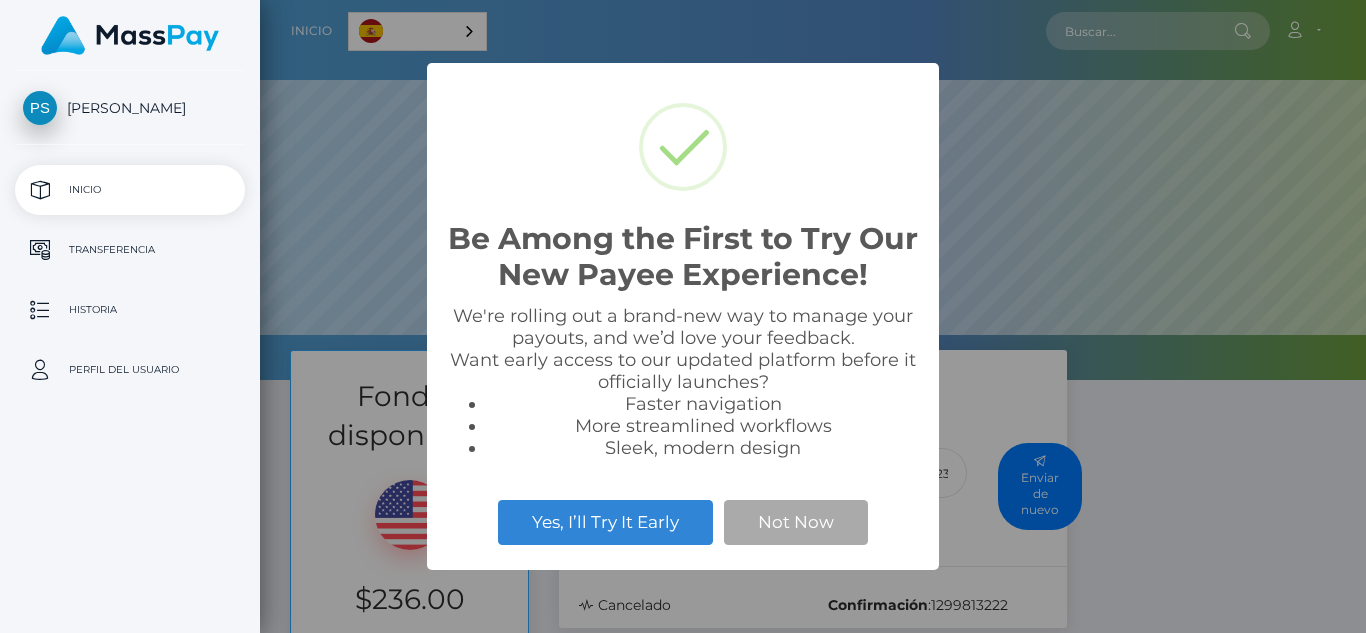 scroll, scrollTop: 0, scrollLeft: 0, axis: both 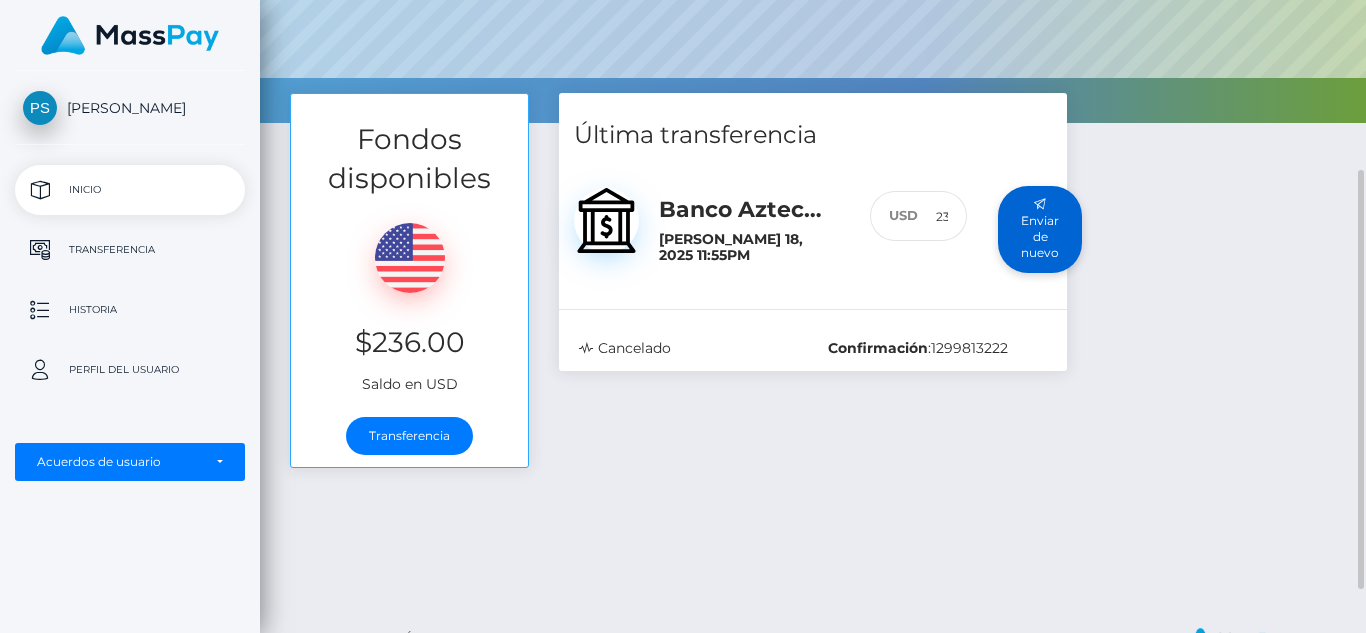 click on "Enviar de nuevo" at bounding box center [1040, 229] 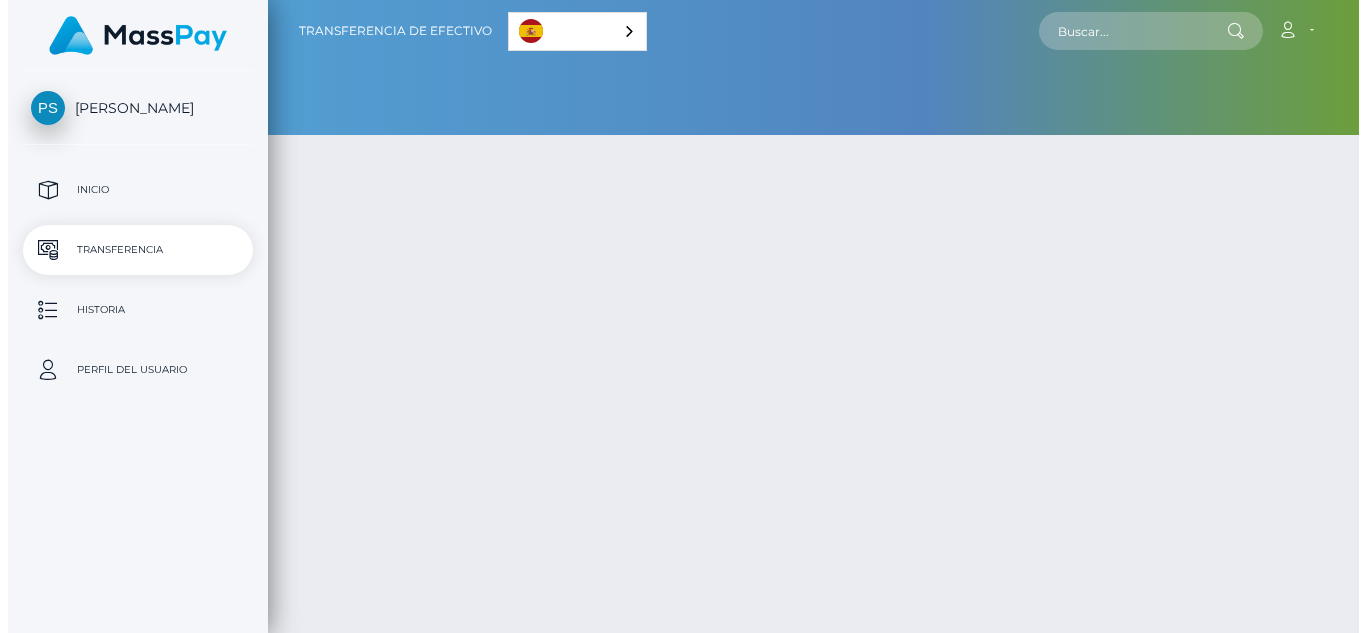 scroll, scrollTop: 0, scrollLeft: 0, axis: both 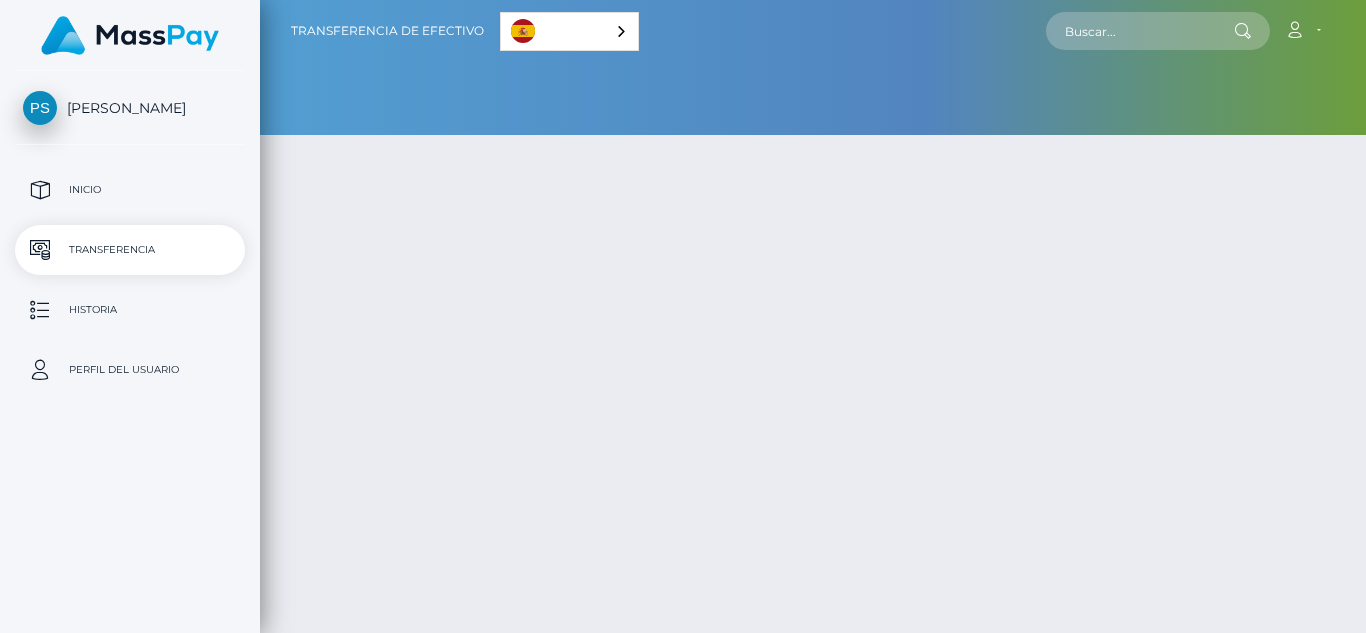 select 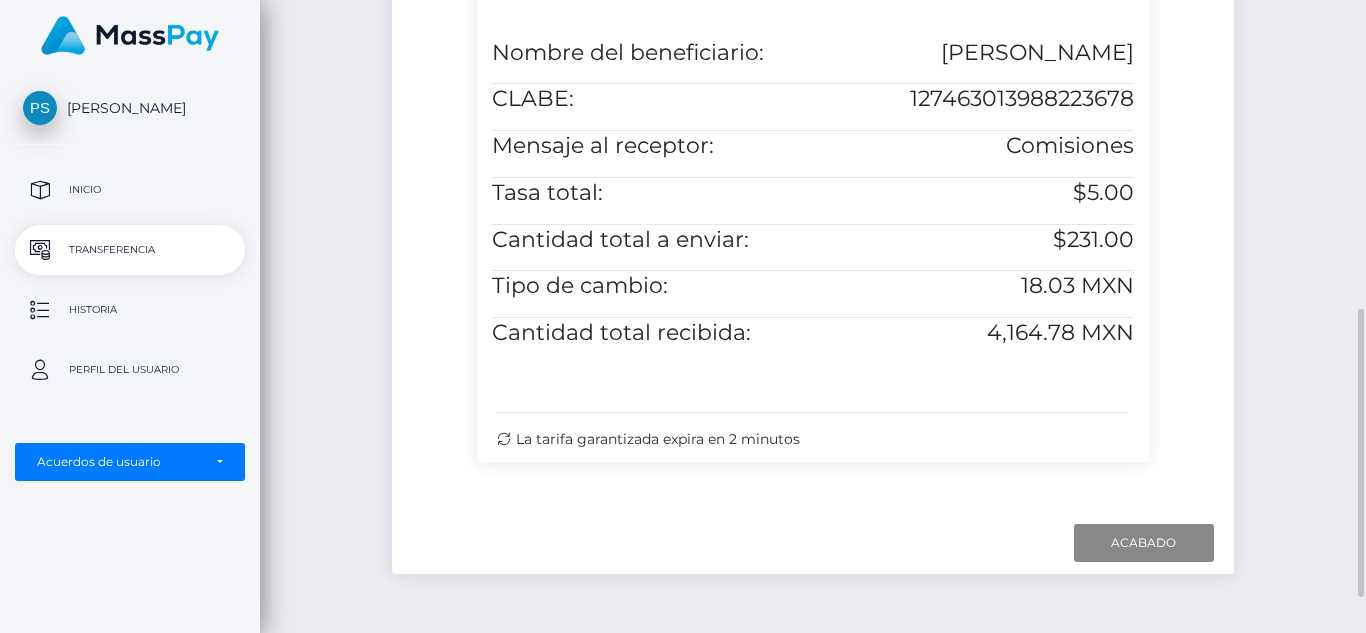 scroll, scrollTop: 660, scrollLeft: 0, axis: vertical 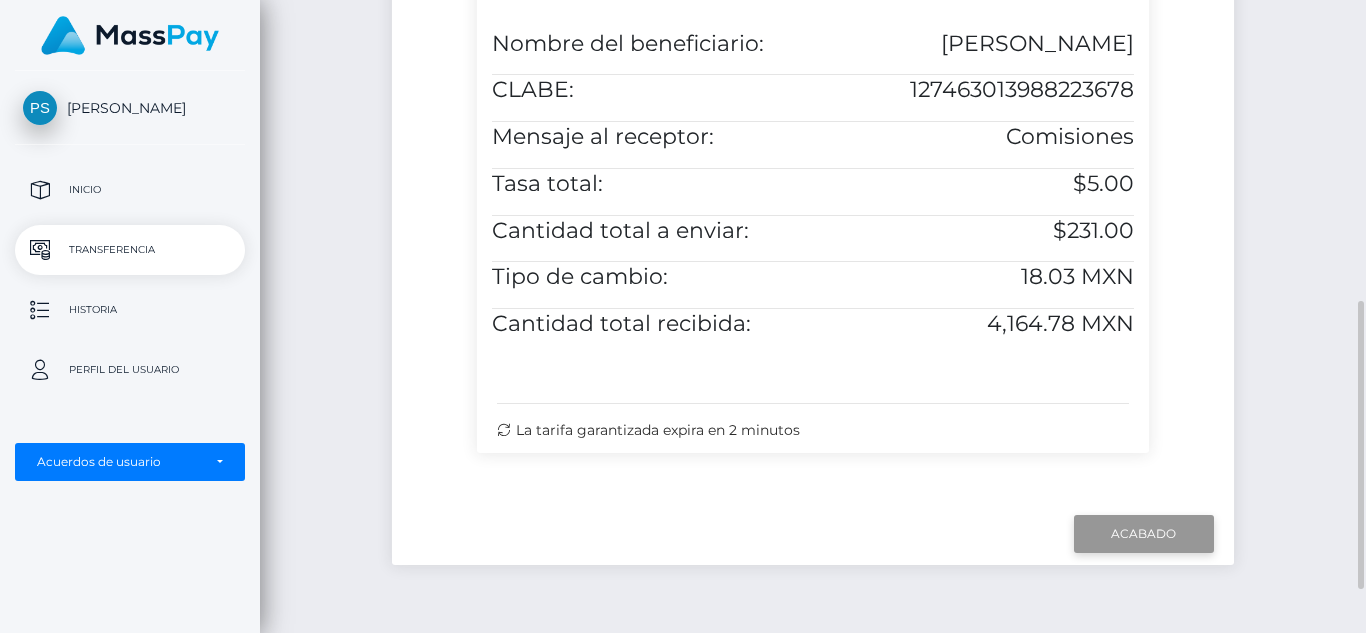 click on "Acabado" at bounding box center (1144, 534) 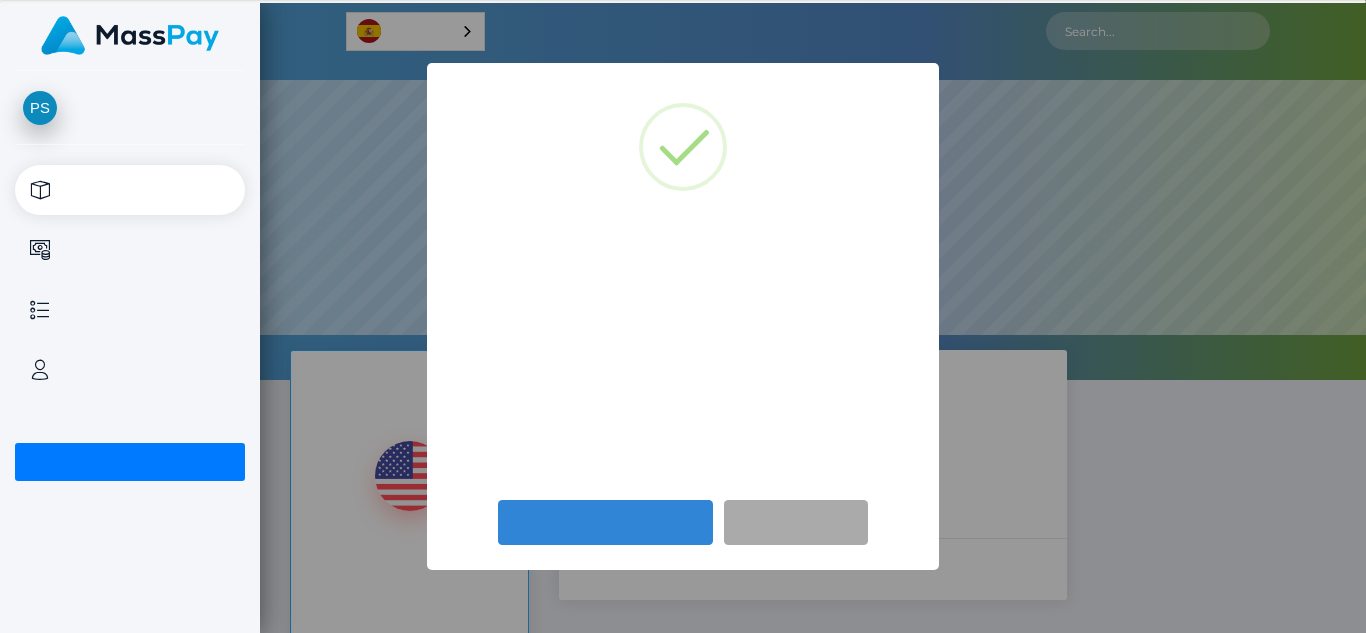 scroll, scrollTop: 0, scrollLeft: 0, axis: both 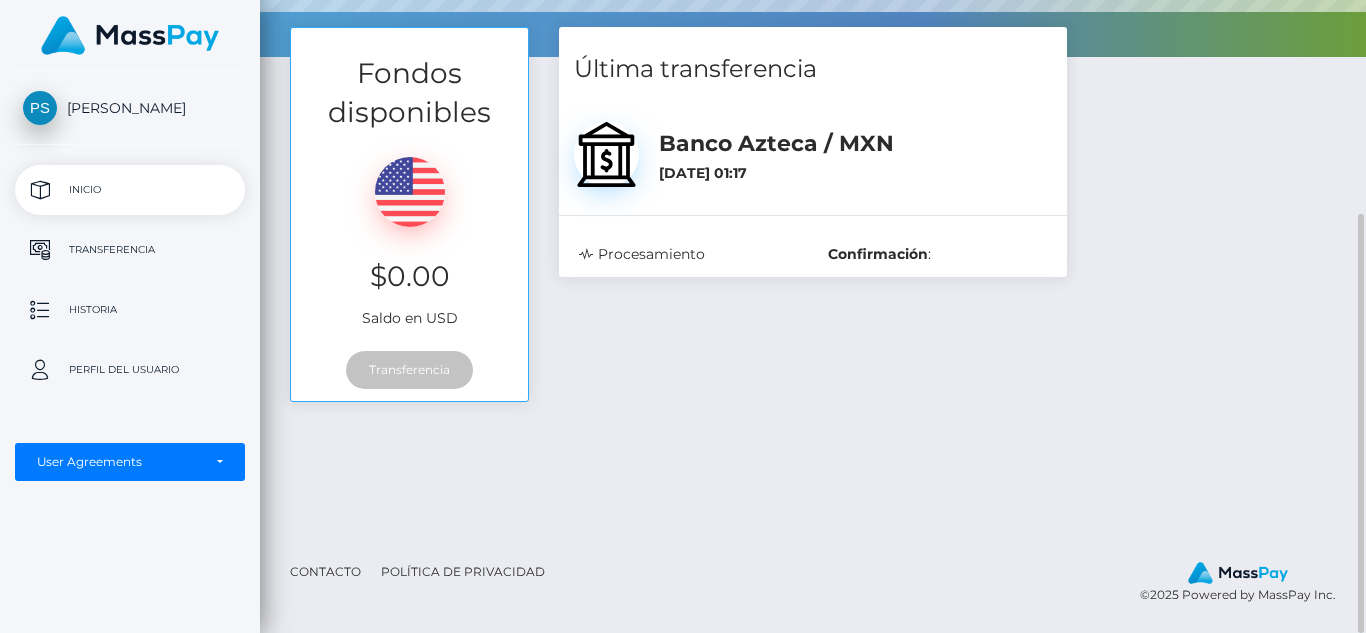 click on "Confirmación" at bounding box center [878, 254] 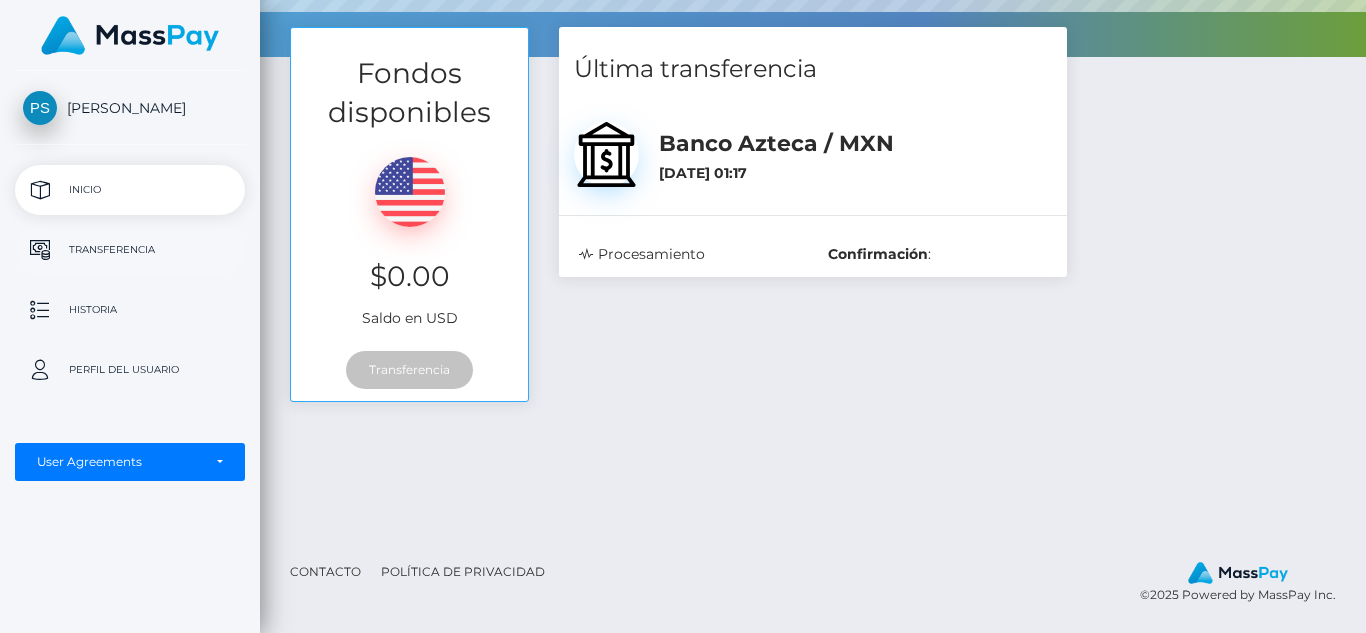 click on "Transferencia" at bounding box center [130, 250] 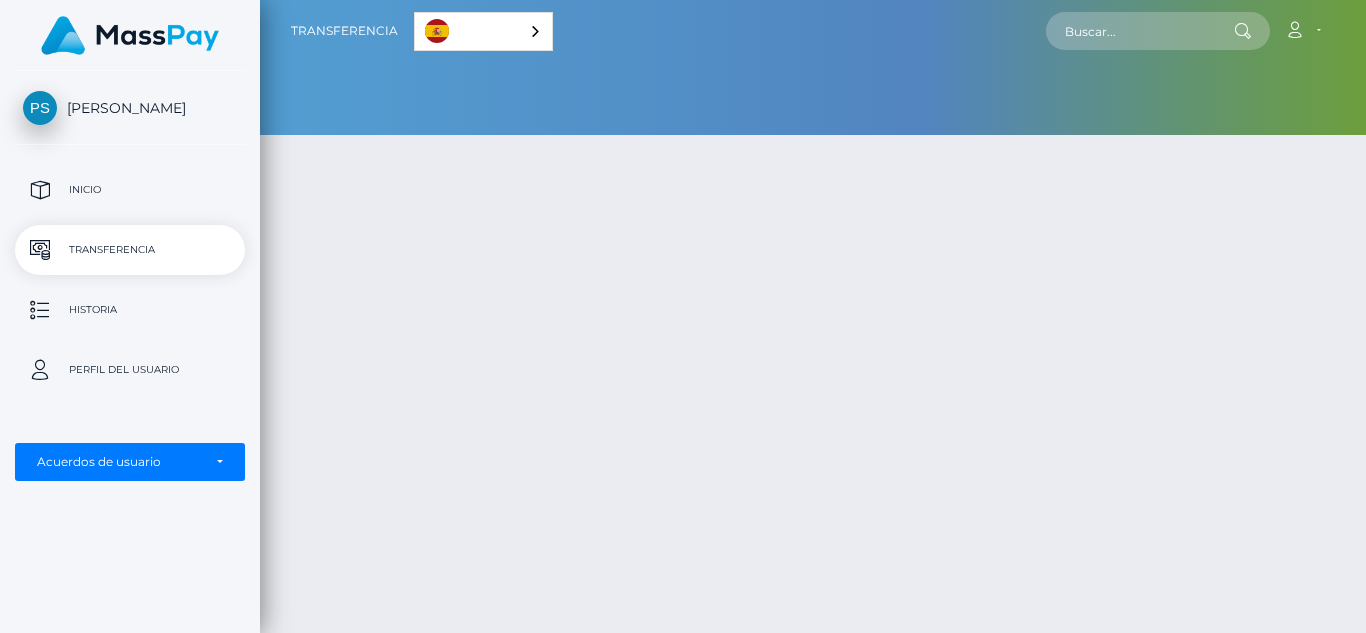 scroll, scrollTop: 0, scrollLeft: 0, axis: both 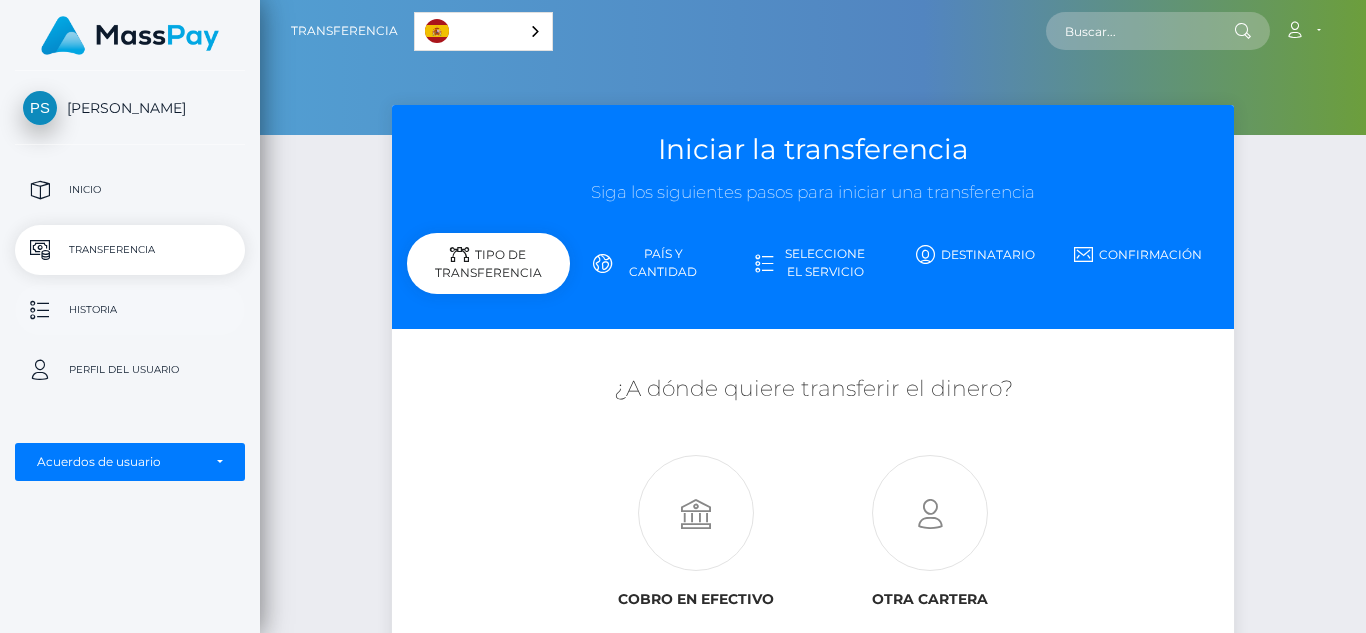 click on "Historia" at bounding box center (130, 310) 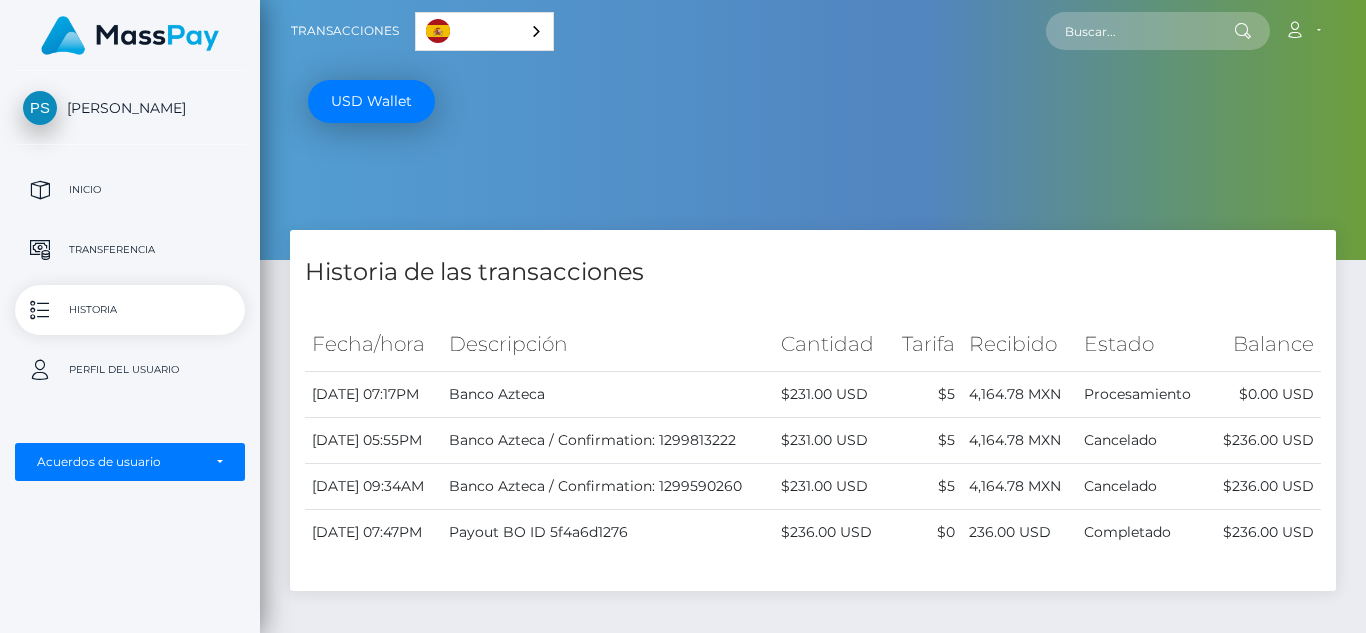 scroll, scrollTop: 0, scrollLeft: 0, axis: both 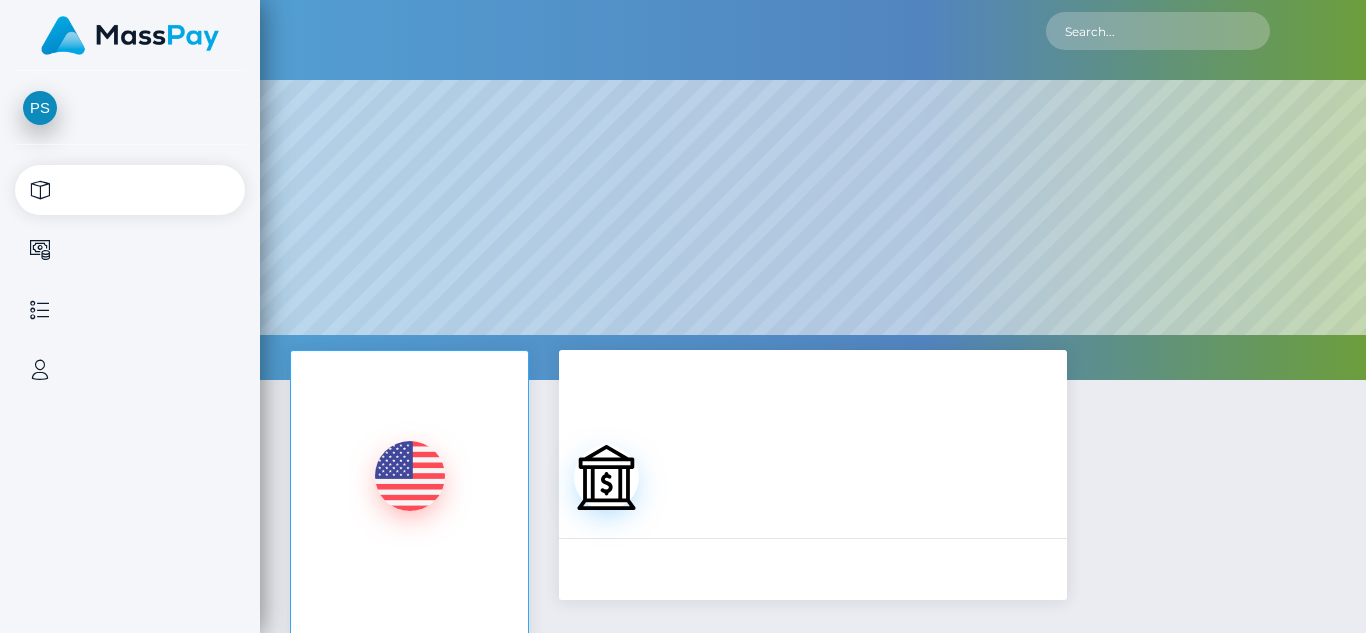 select 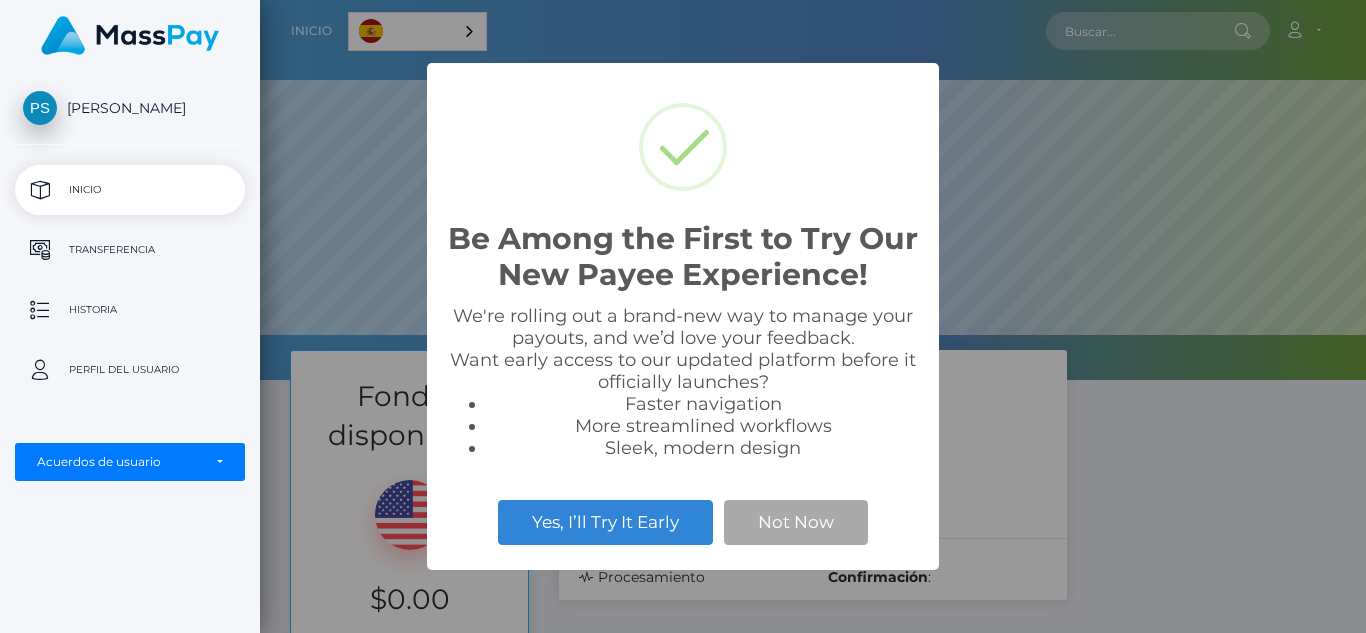 scroll, scrollTop: 999620, scrollLeft: 998894, axis: both 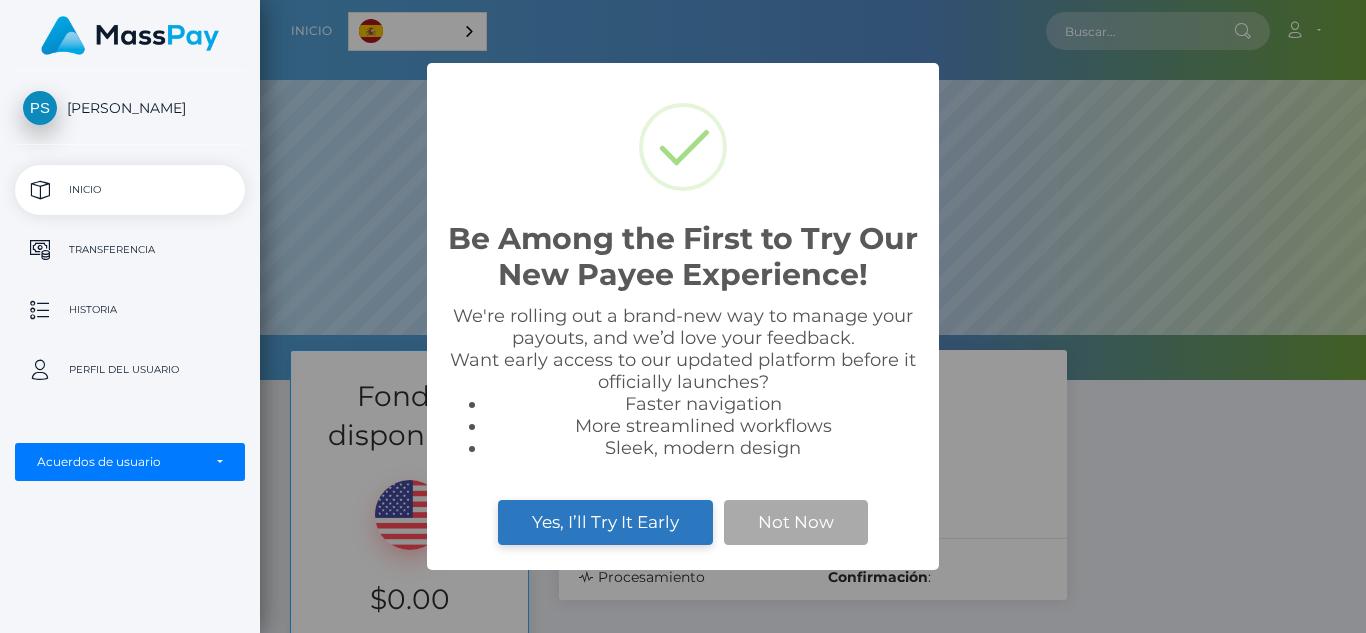 click on "Yes, I’ll Try It Early" at bounding box center (605, 522) 